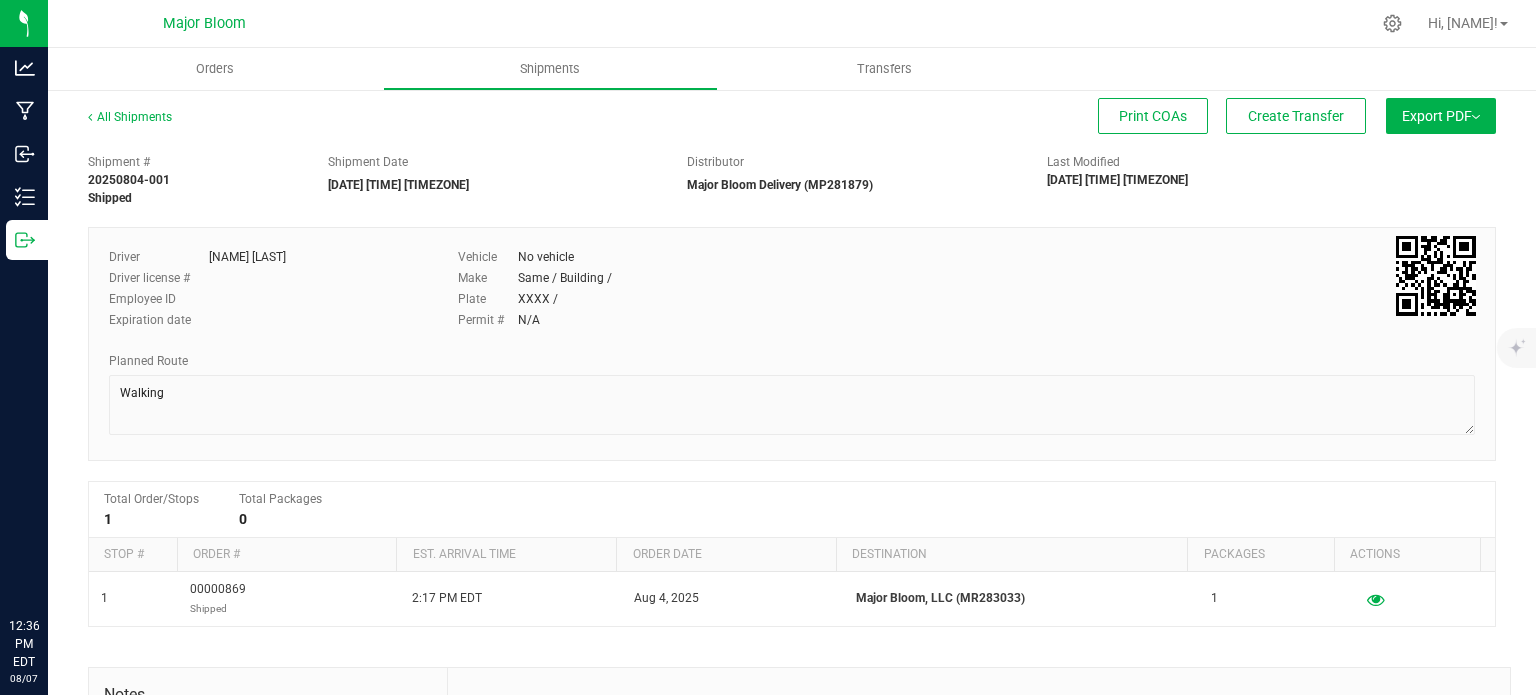 scroll, scrollTop: 0, scrollLeft: 0, axis: both 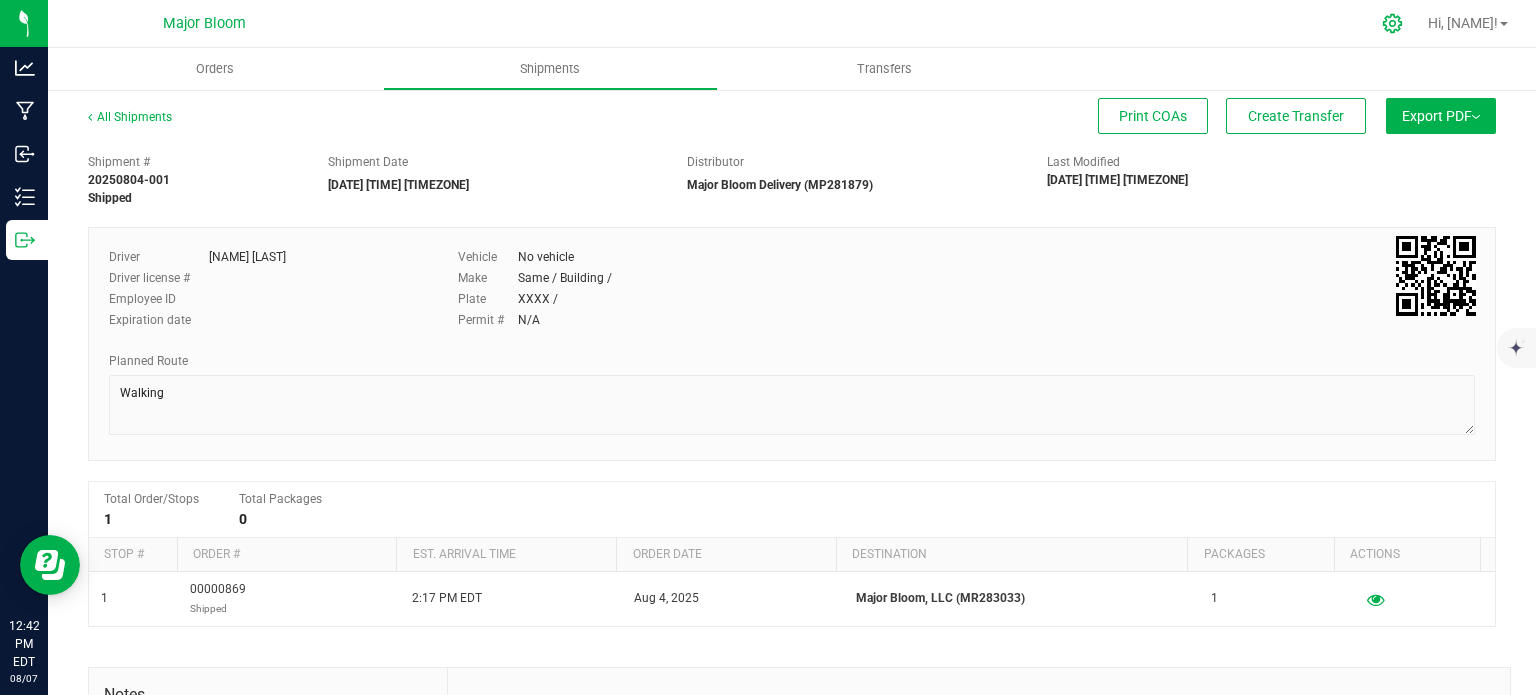 click 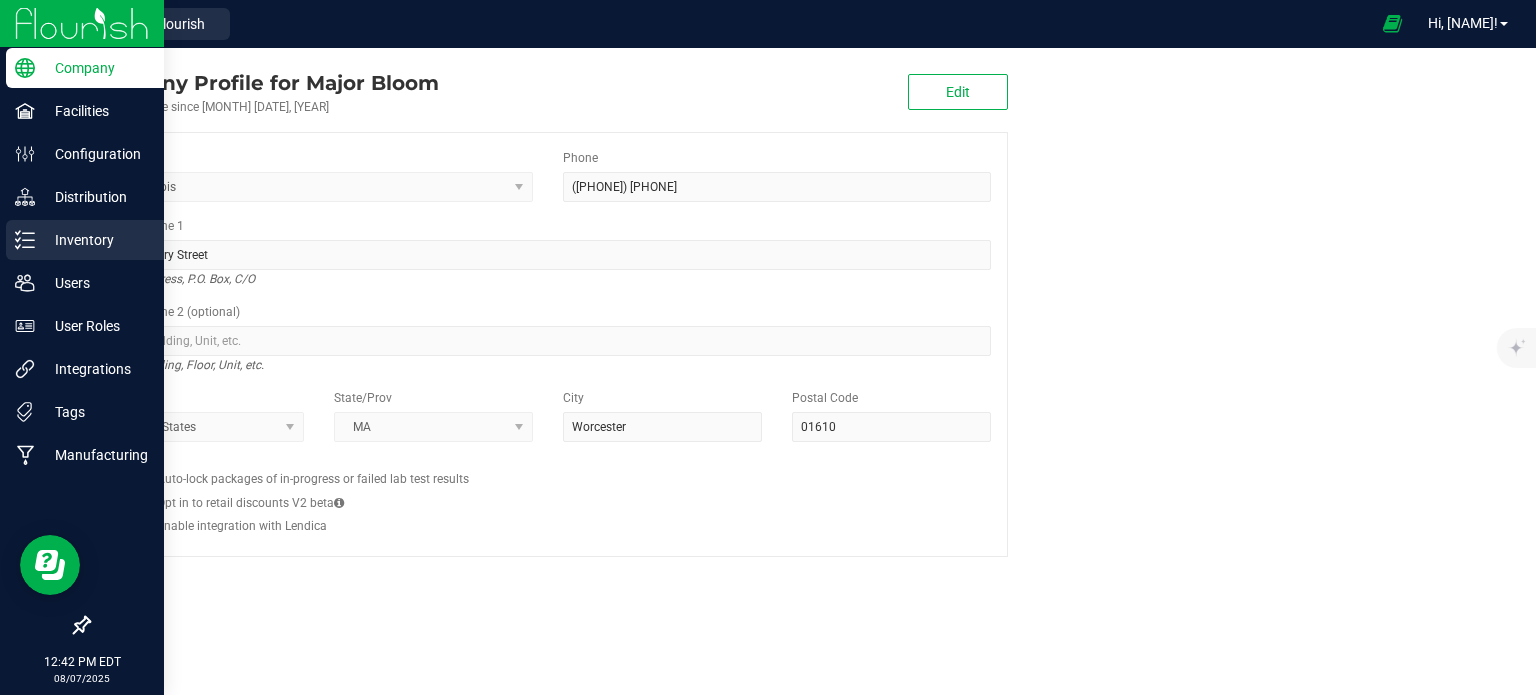 click on "Inventory" at bounding box center [95, 240] 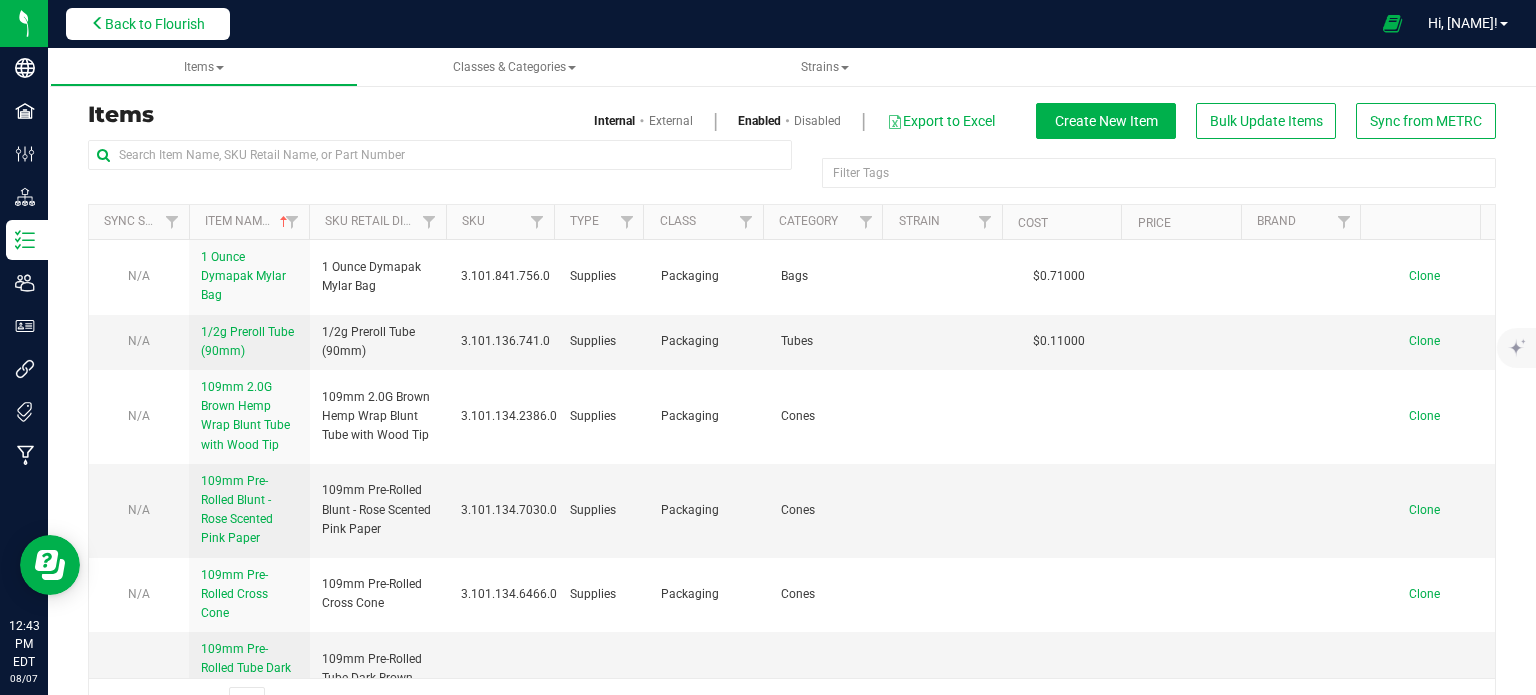 click on "Back to Flourish" at bounding box center [155, 24] 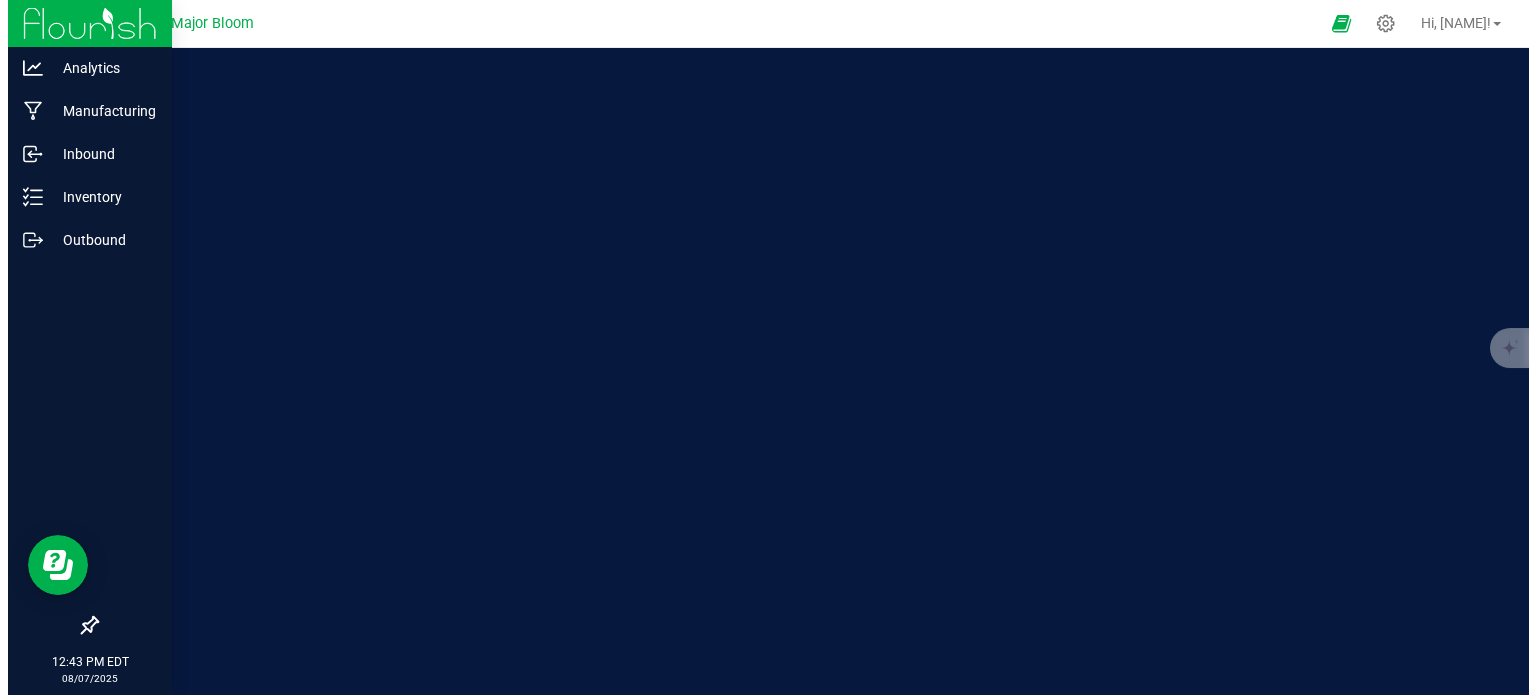 scroll, scrollTop: 0, scrollLeft: 0, axis: both 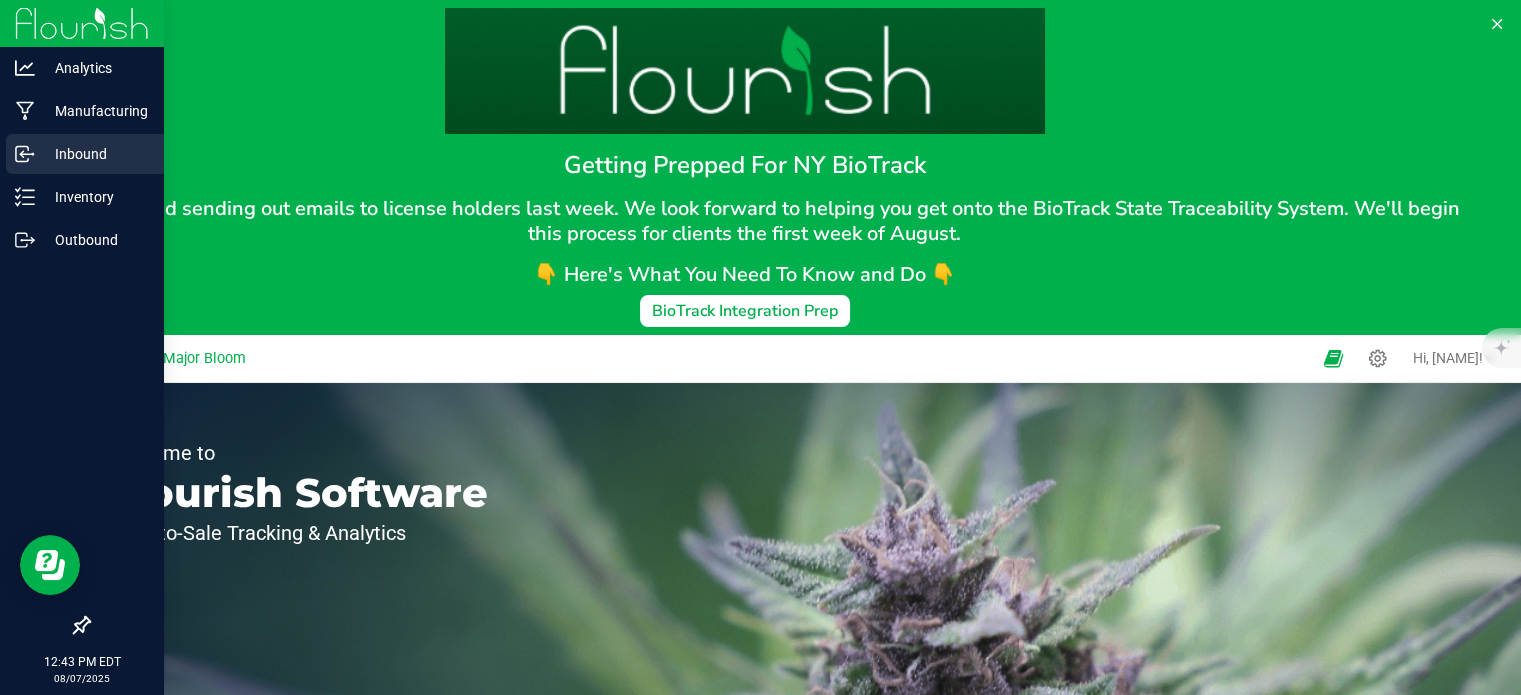 click on "Inbound" at bounding box center [95, 154] 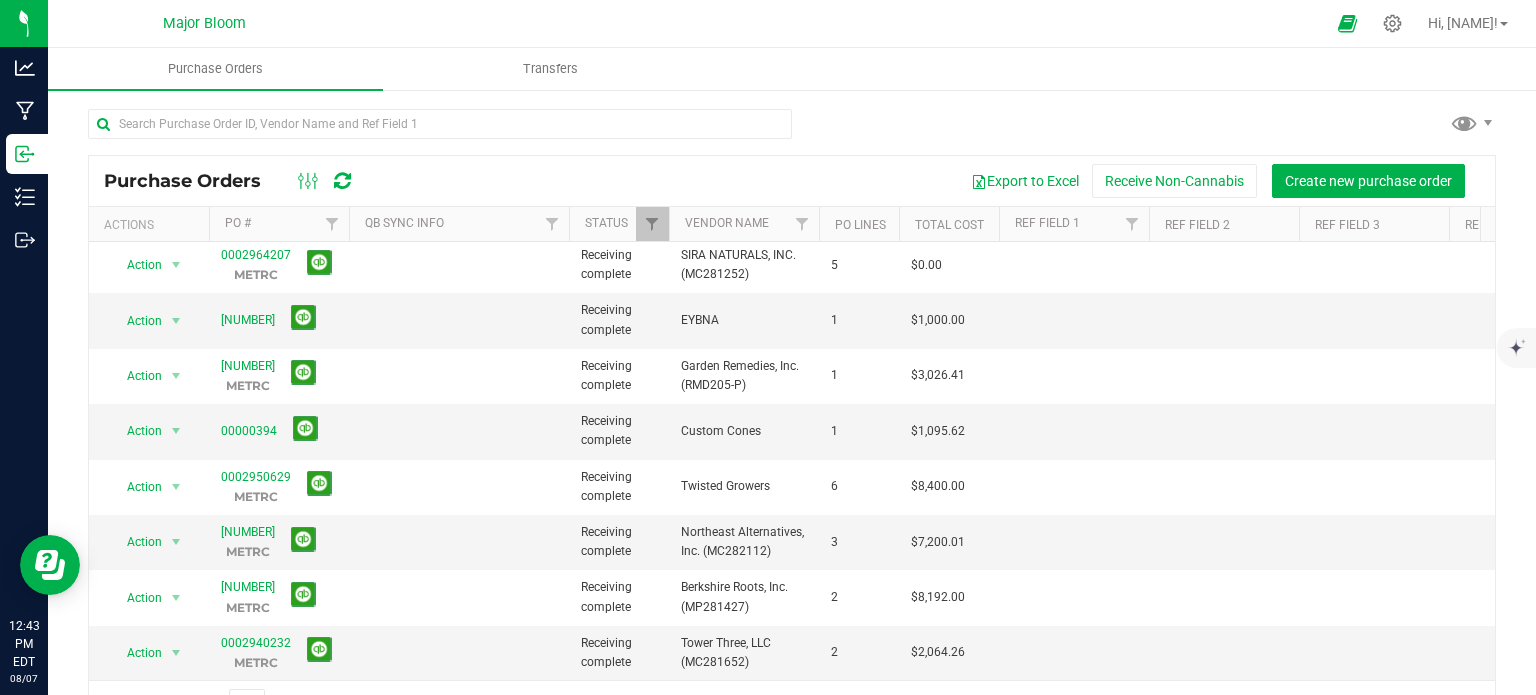 scroll, scrollTop: 0, scrollLeft: 0, axis: both 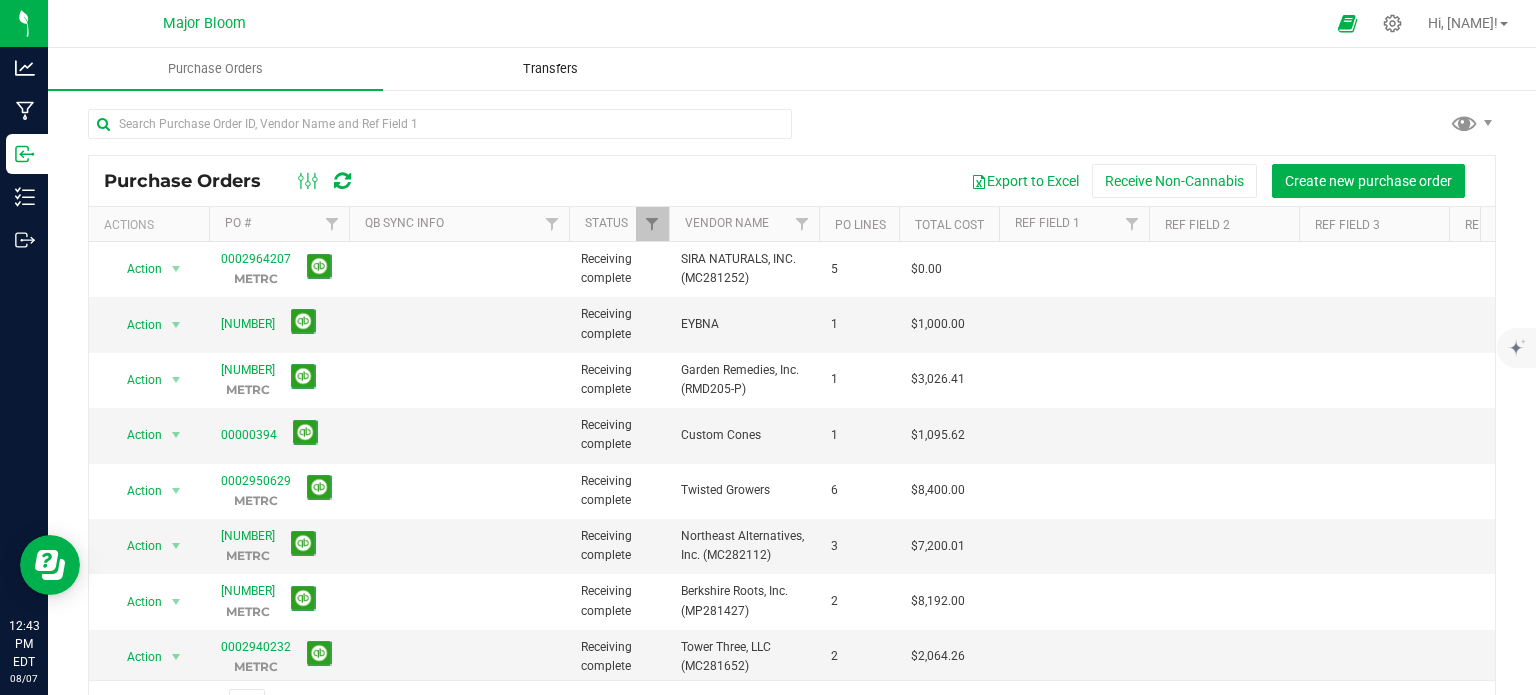 click on "Transfers" at bounding box center [550, 69] 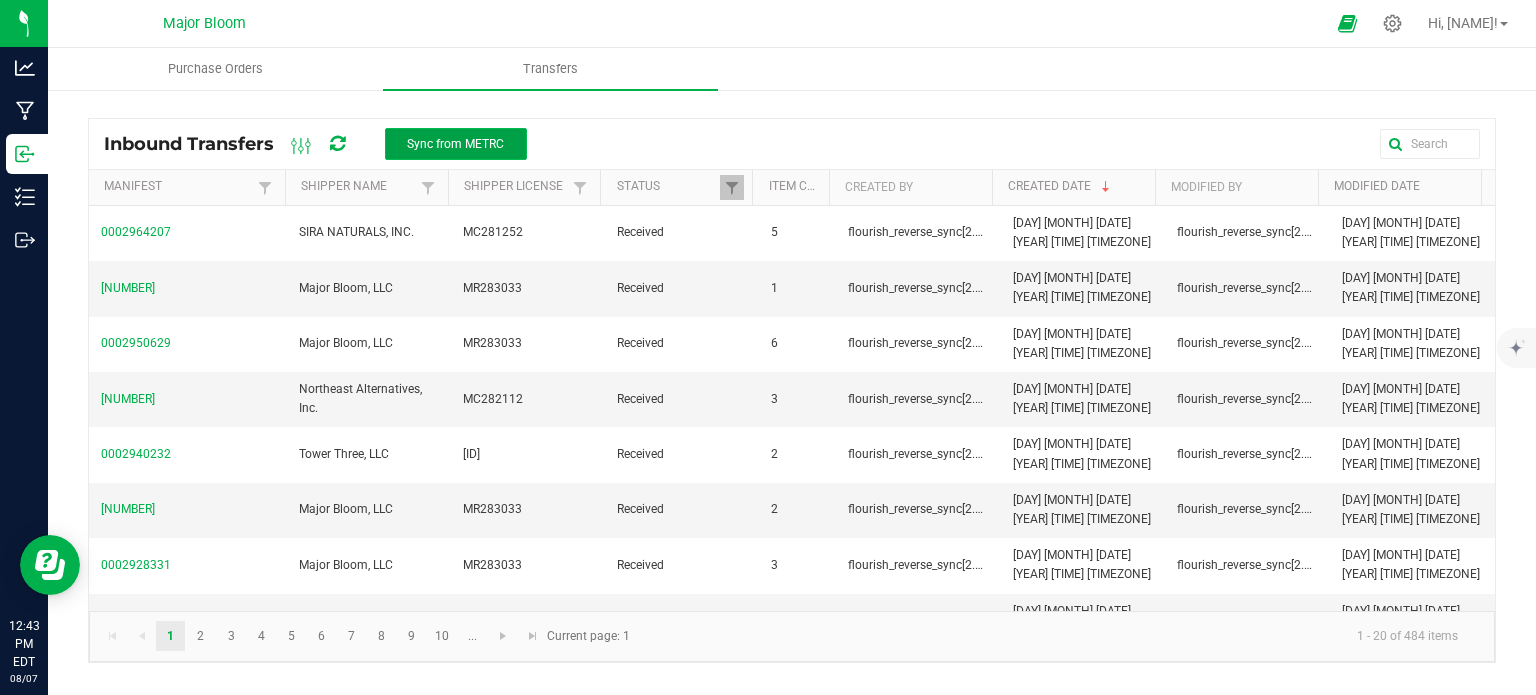 click on "Sync from METRC" at bounding box center (455, 144) 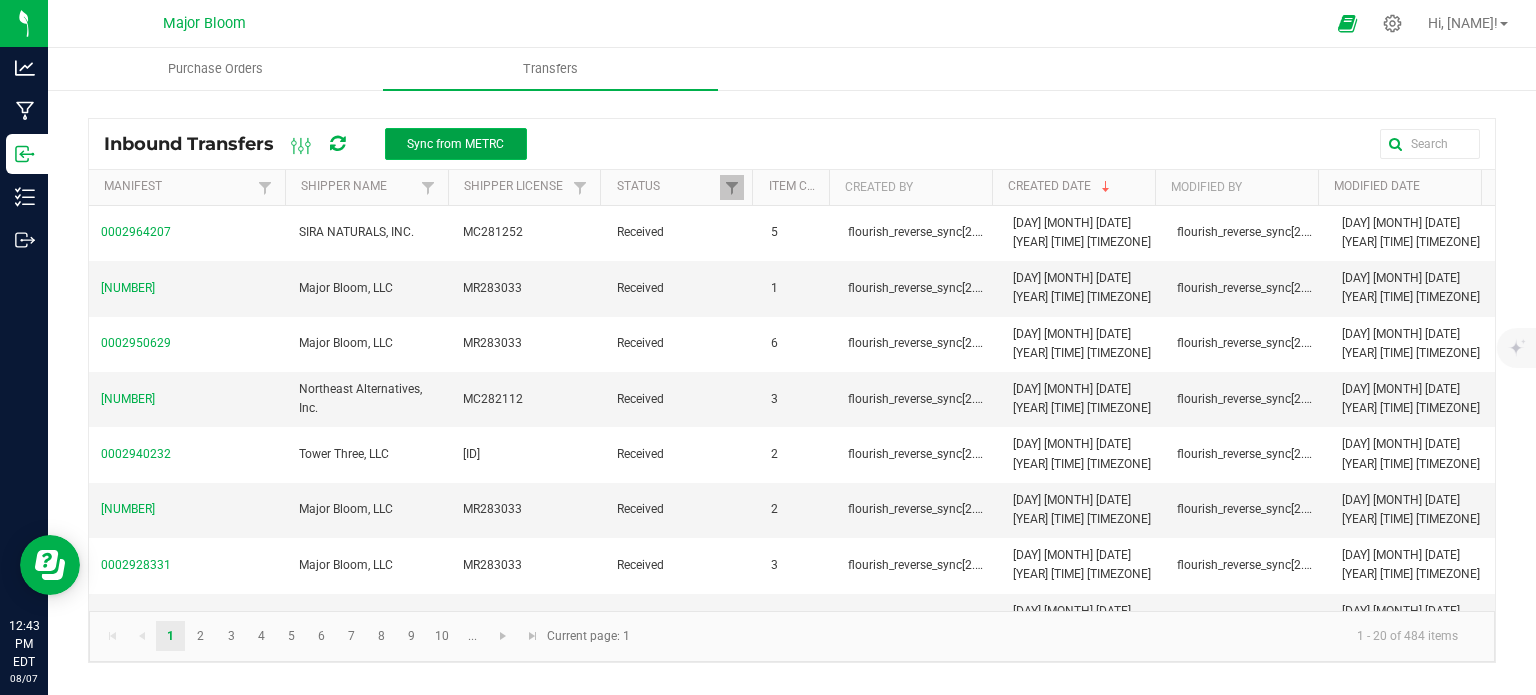 click on "Sync from METRC" at bounding box center [455, 144] 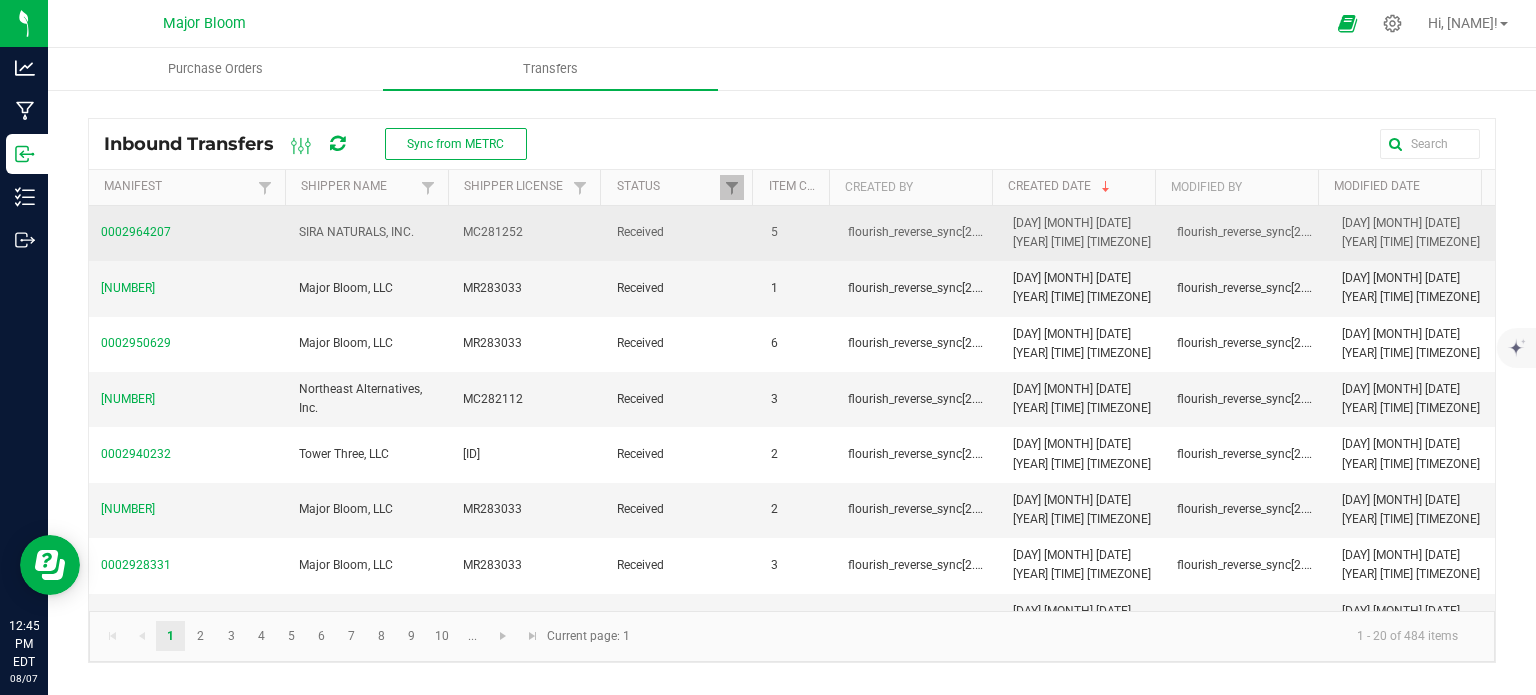 click on "0002964207" at bounding box center (188, 232) 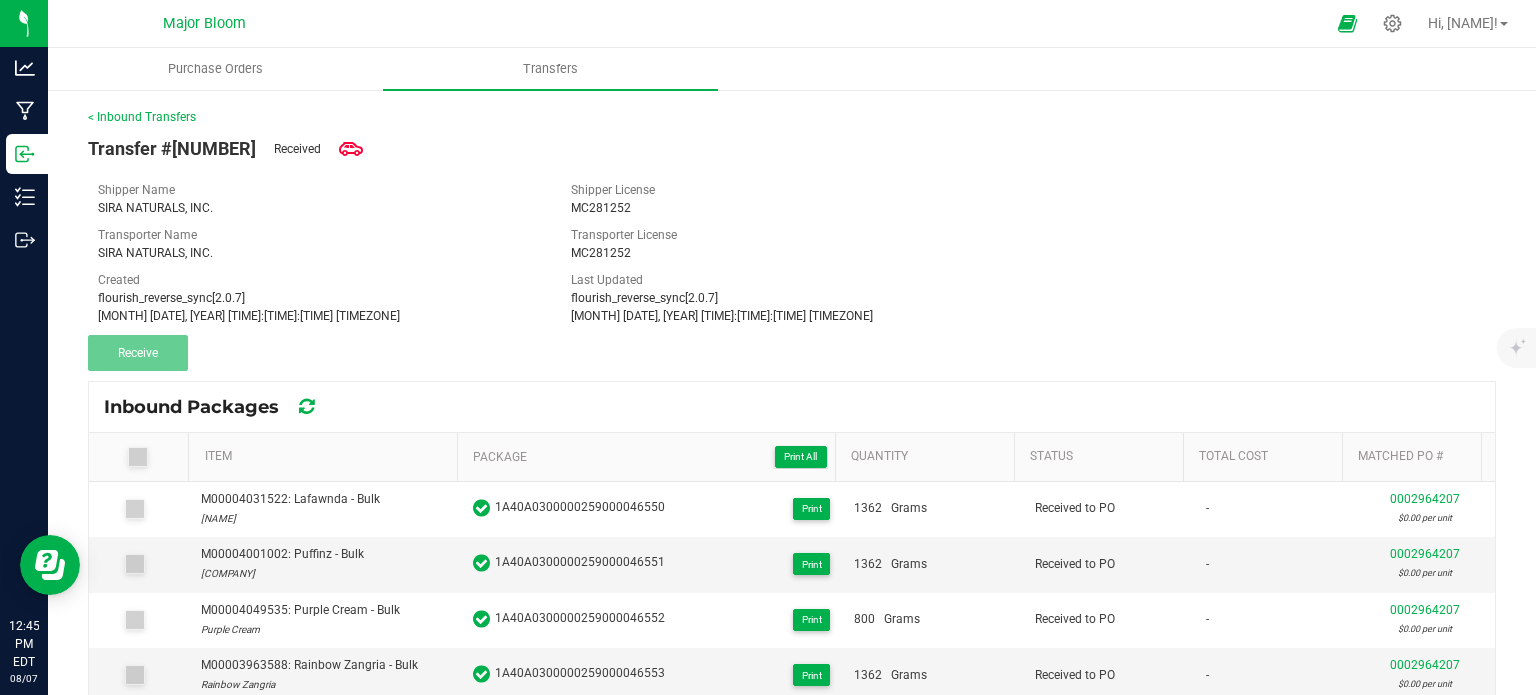 scroll, scrollTop: 200, scrollLeft: 0, axis: vertical 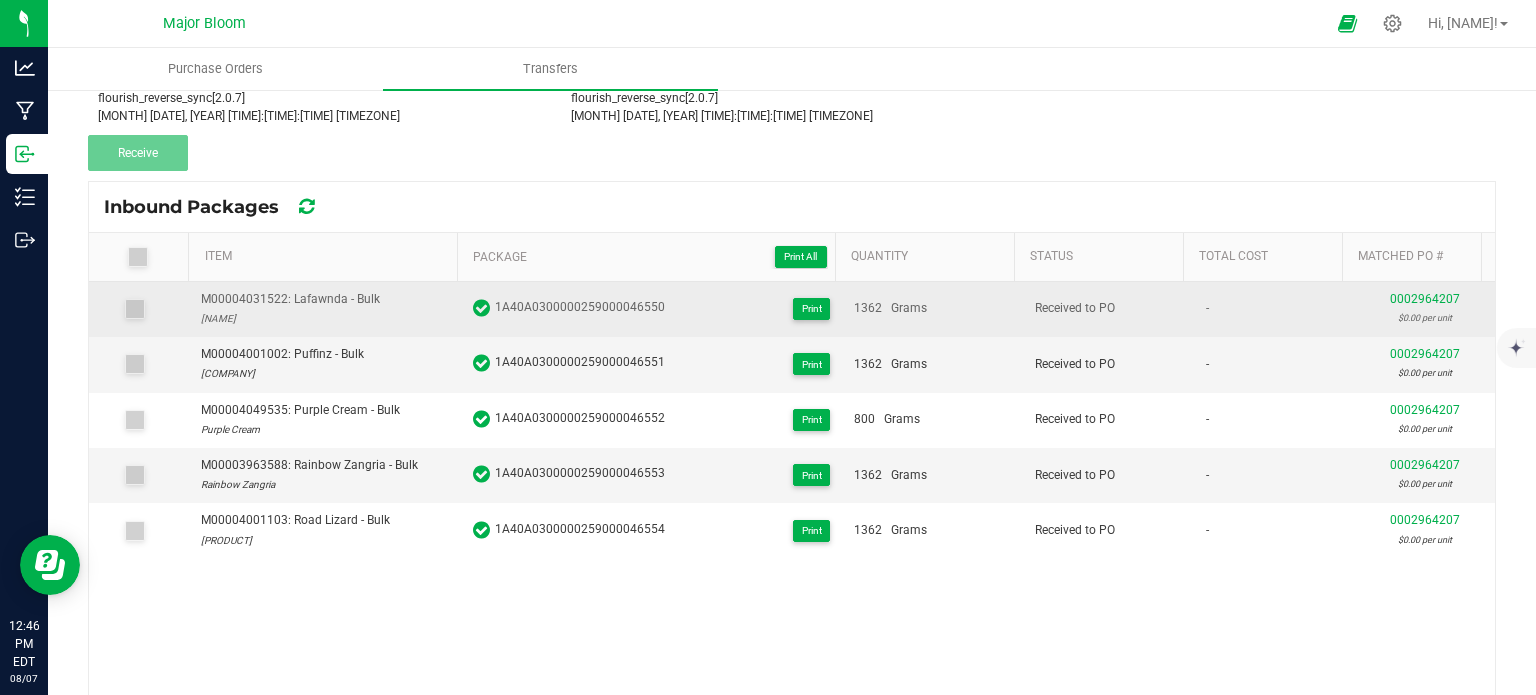 click on "-" at bounding box center [1274, 309] 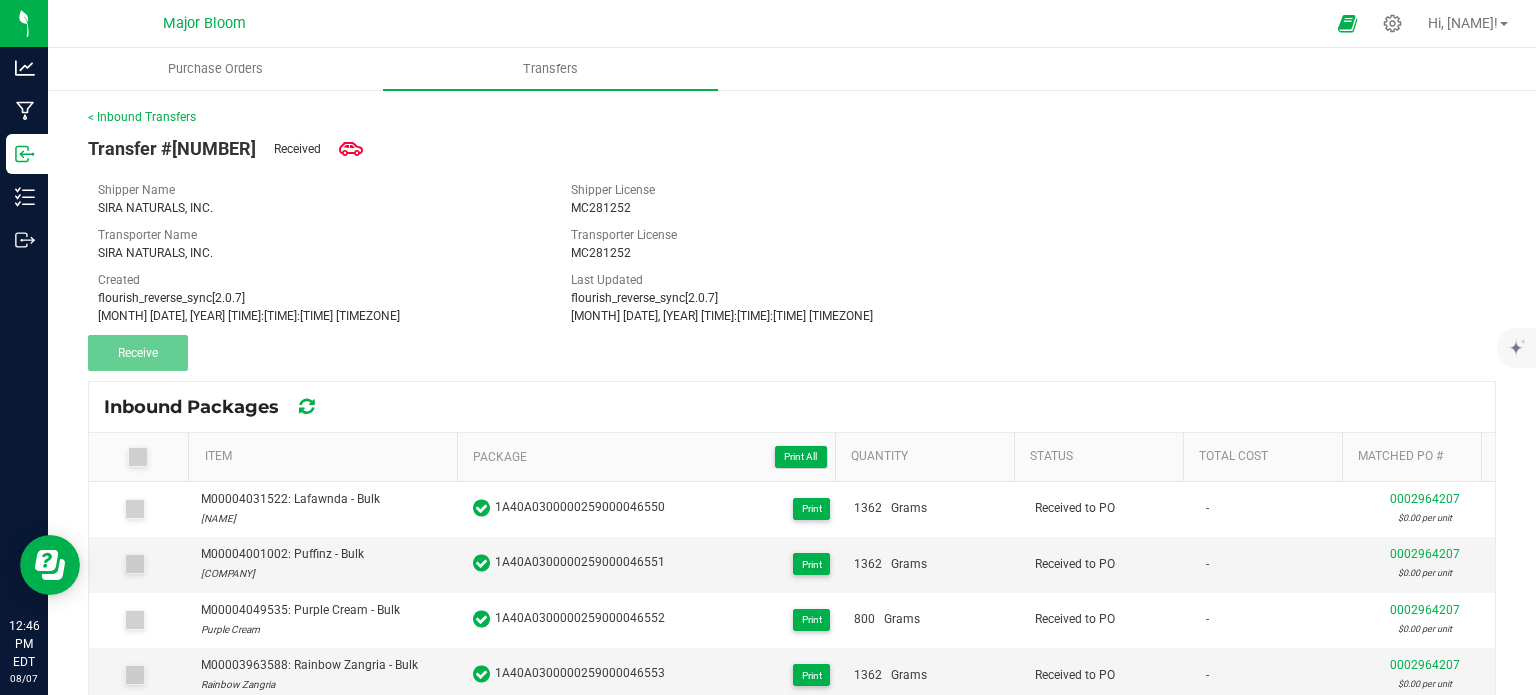 scroll, scrollTop: 271, scrollLeft: 0, axis: vertical 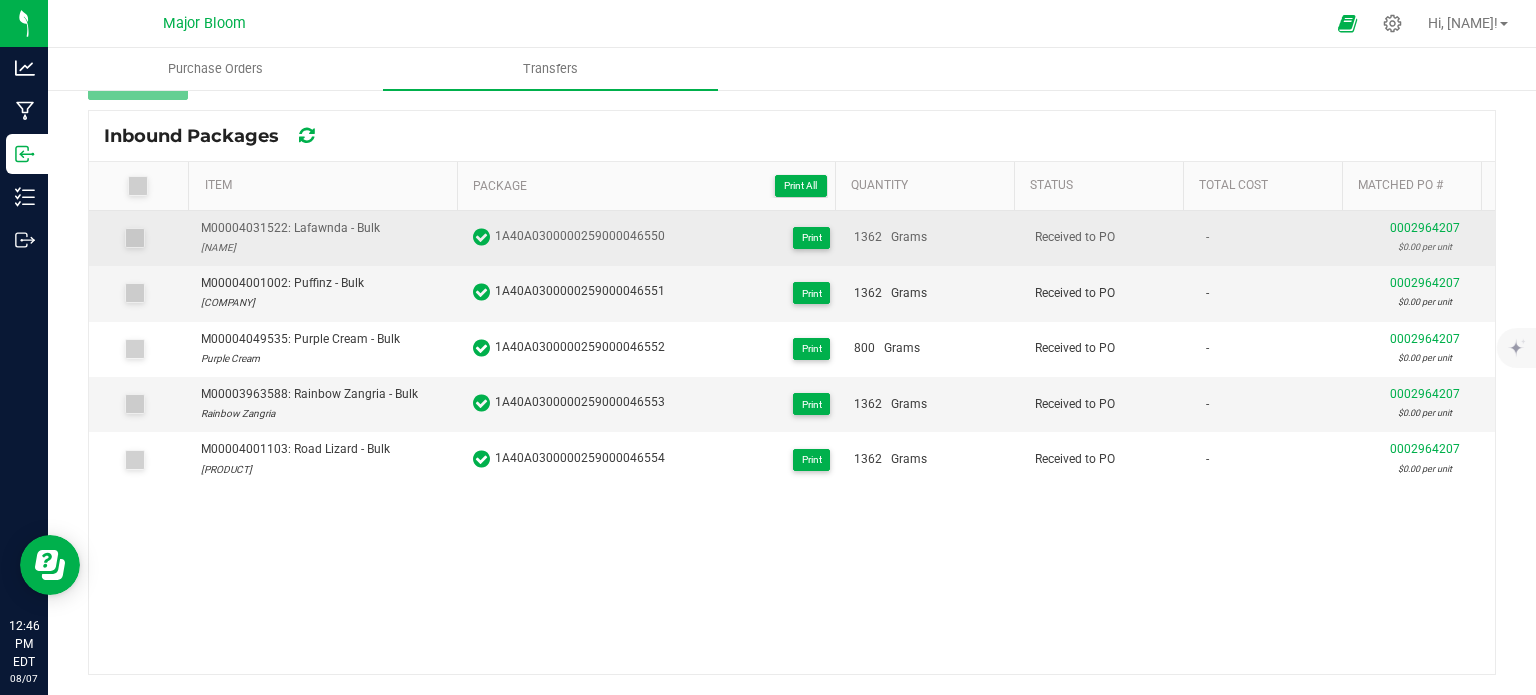 click at bounding box center (134, 238) 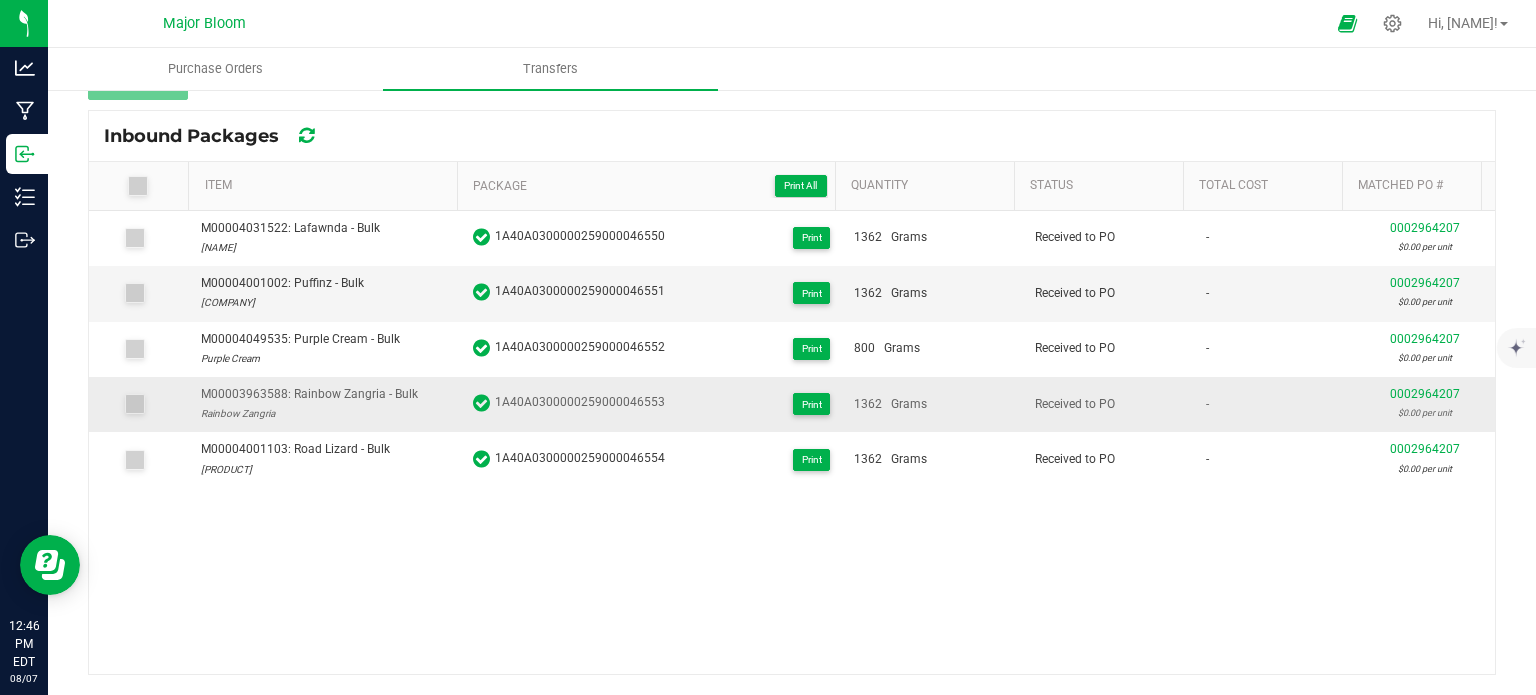 scroll, scrollTop: 0, scrollLeft: 0, axis: both 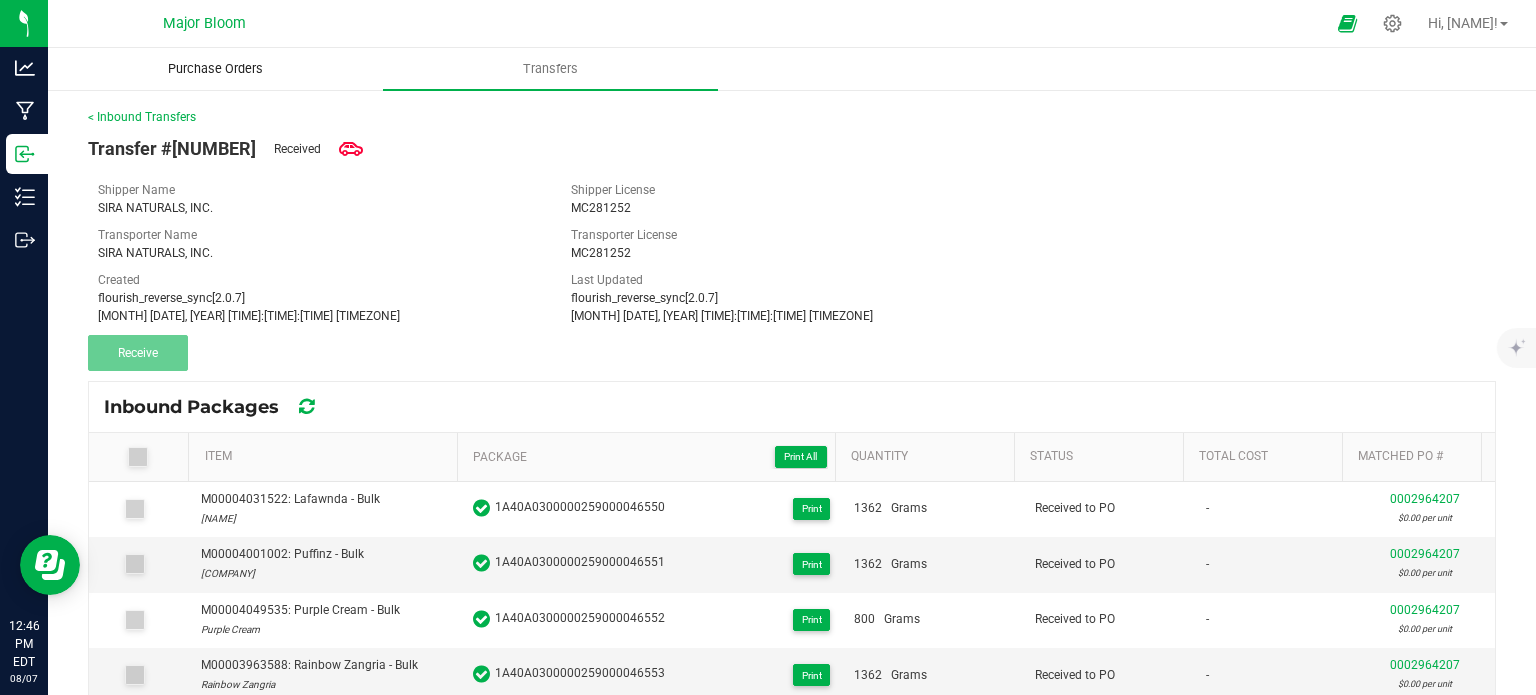 click on "Purchase Orders" at bounding box center (215, 69) 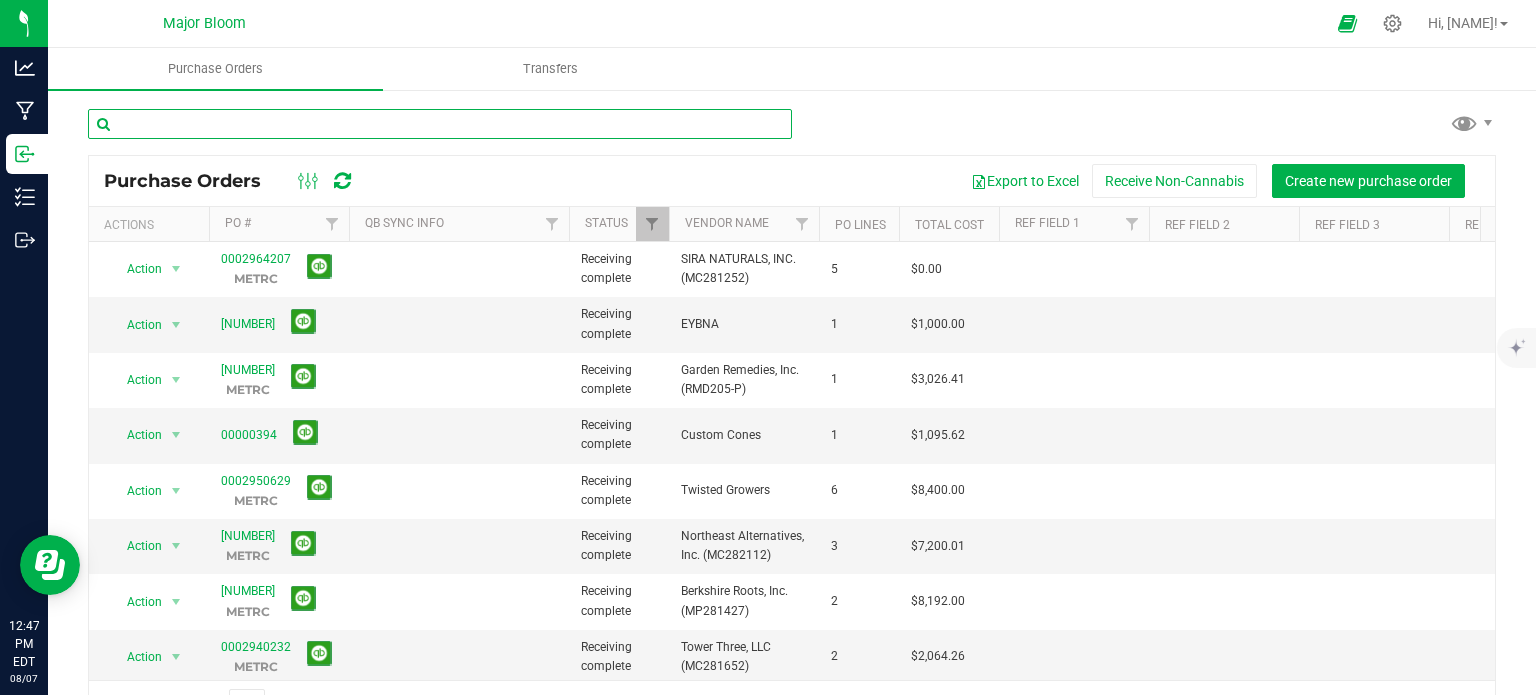 click at bounding box center [440, 124] 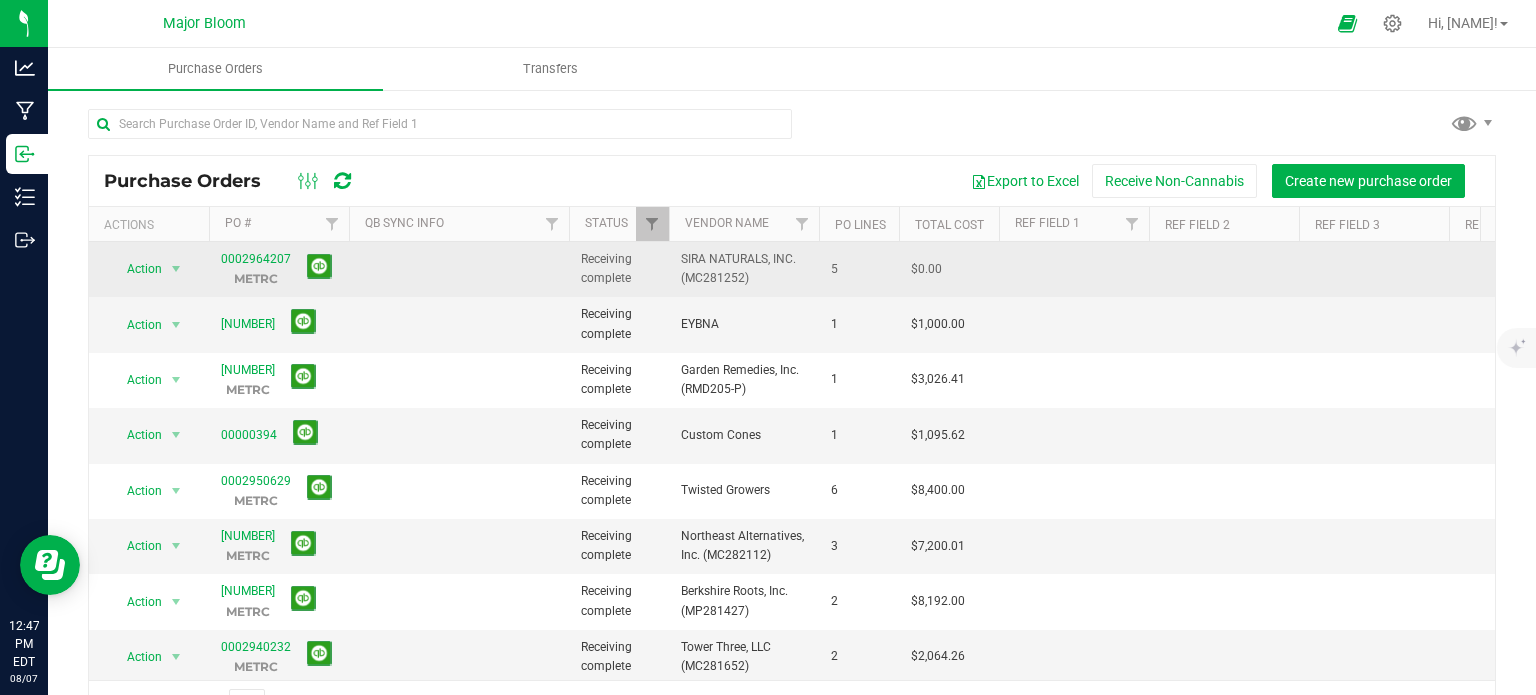 click on "SIRA NATURALS, INC. (MC281252)" at bounding box center (744, 269) 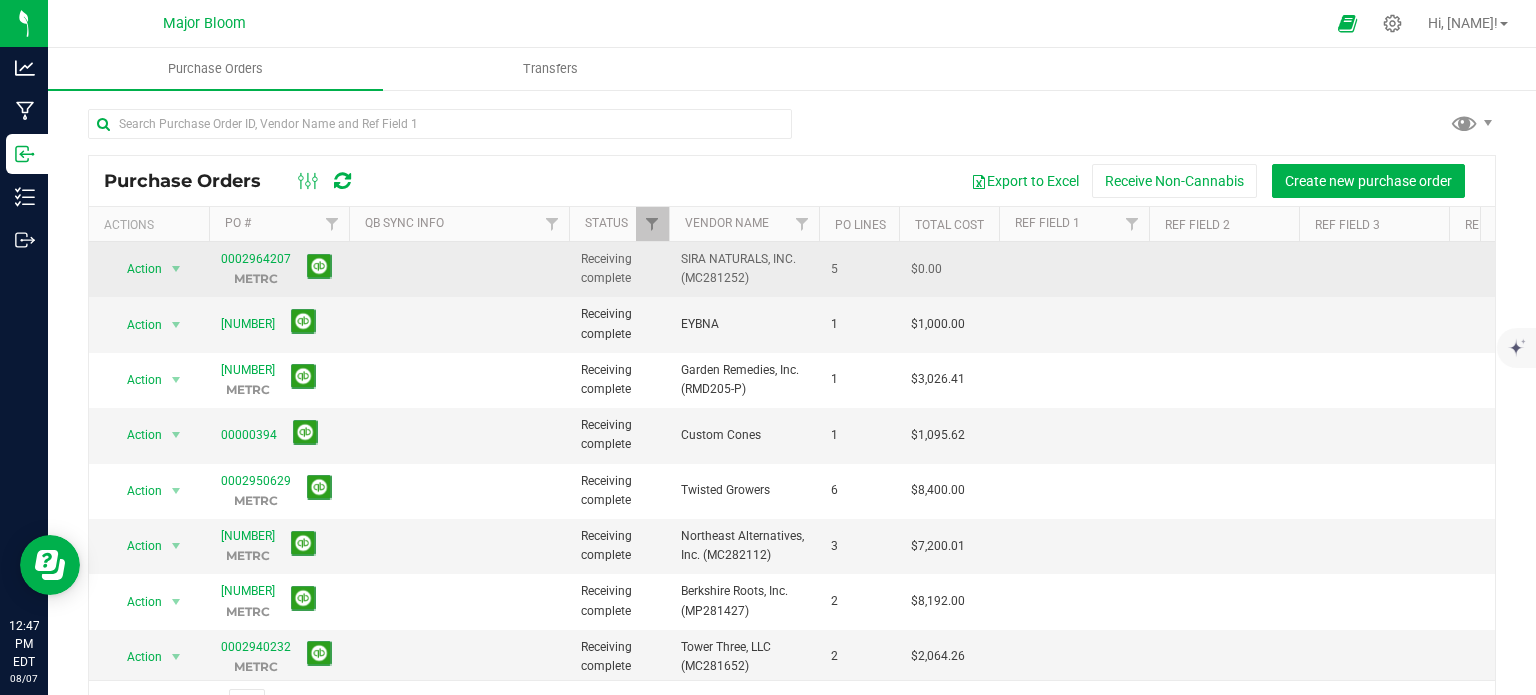 click on "Receiving complete" at bounding box center [619, 269] 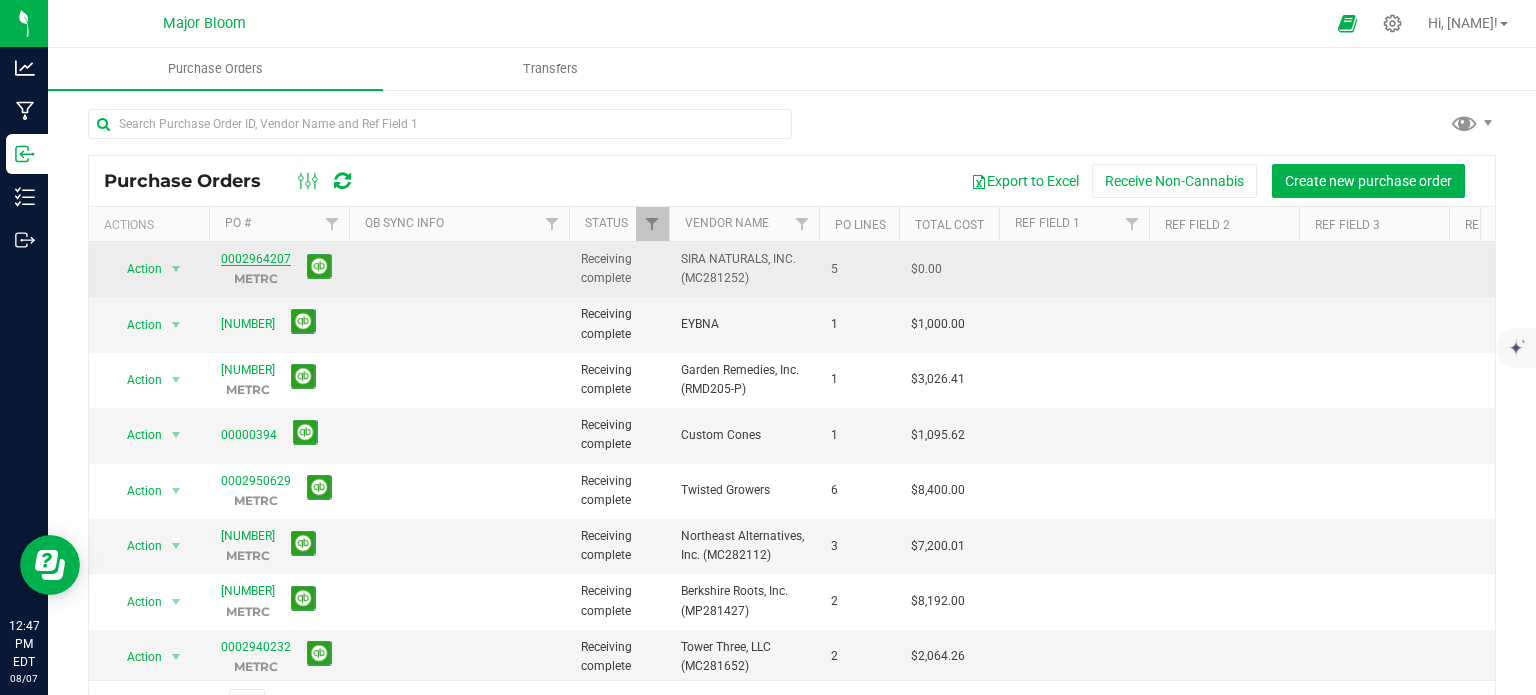click on "0002964207" at bounding box center [256, 259] 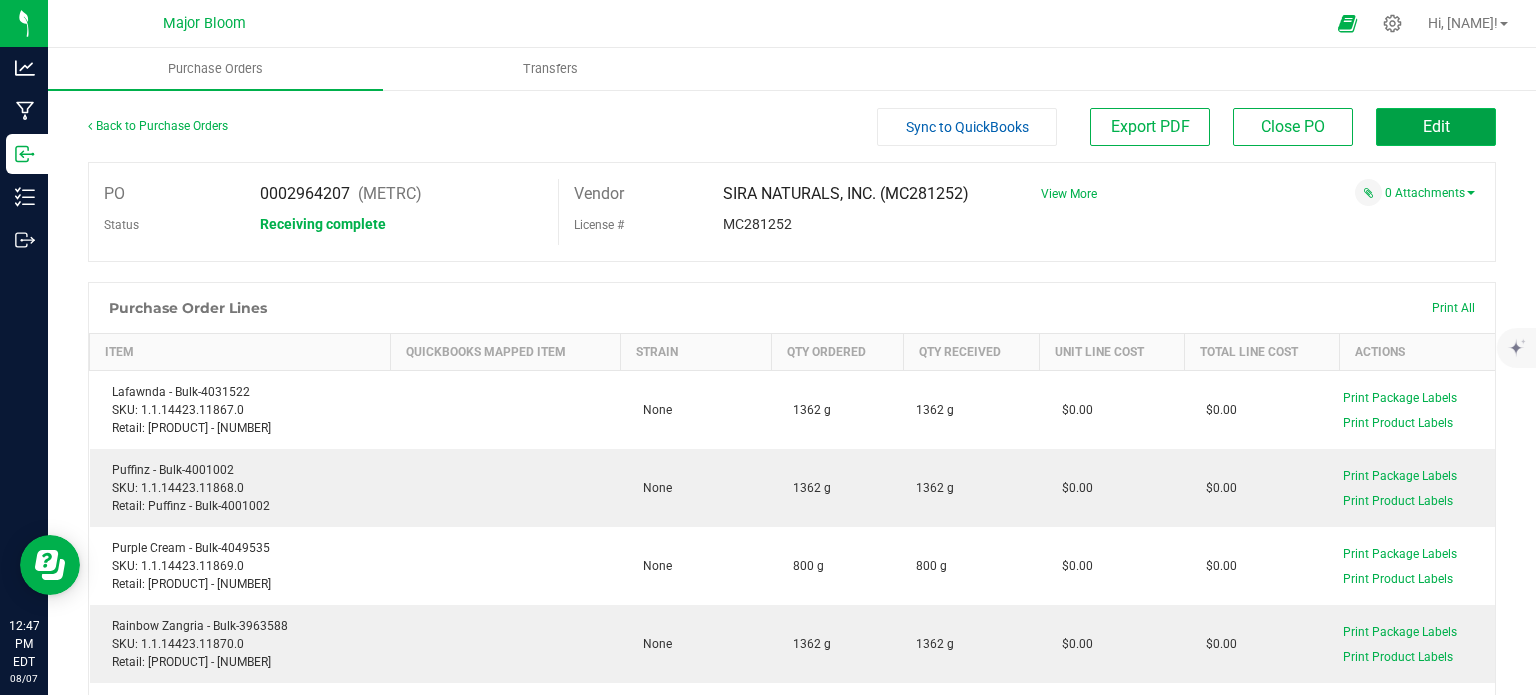 click on "Edit" at bounding box center (1436, 127) 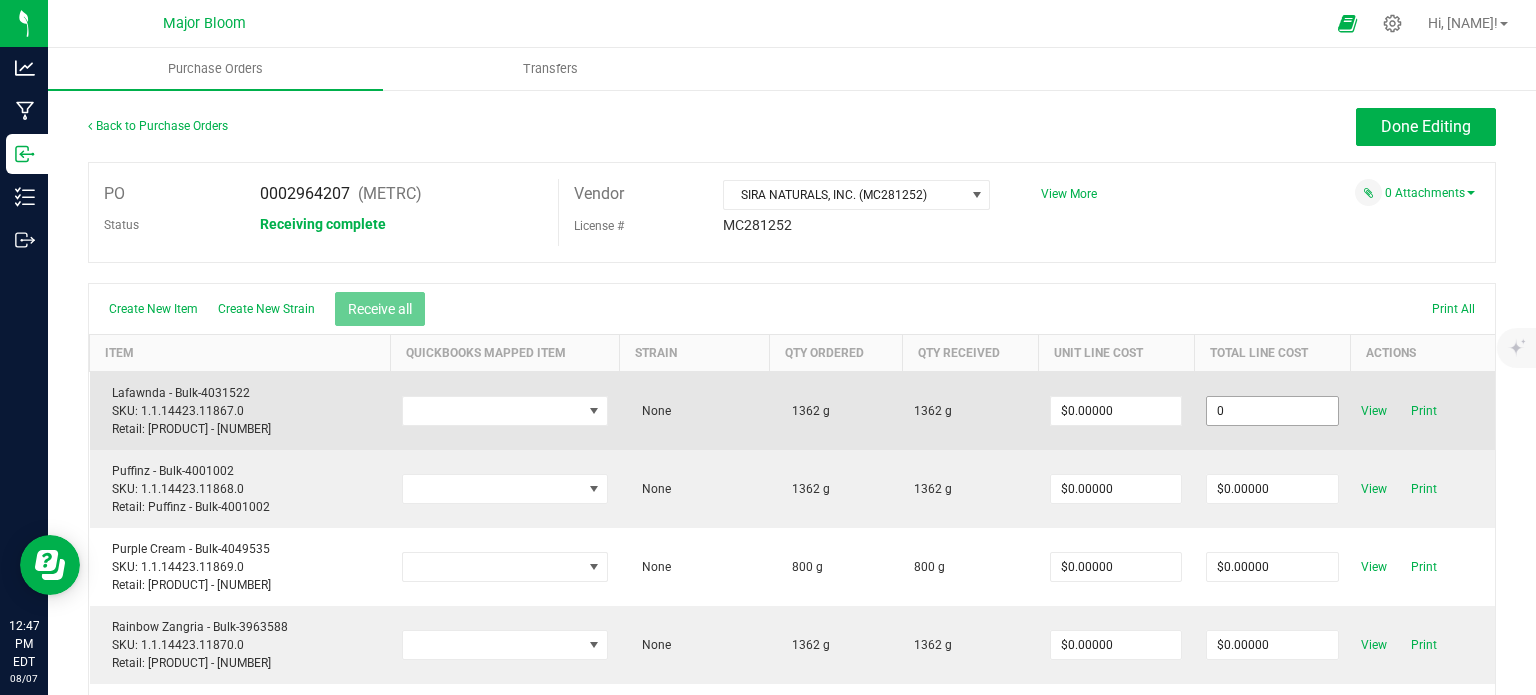click on "0" at bounding box center [1272, 411] 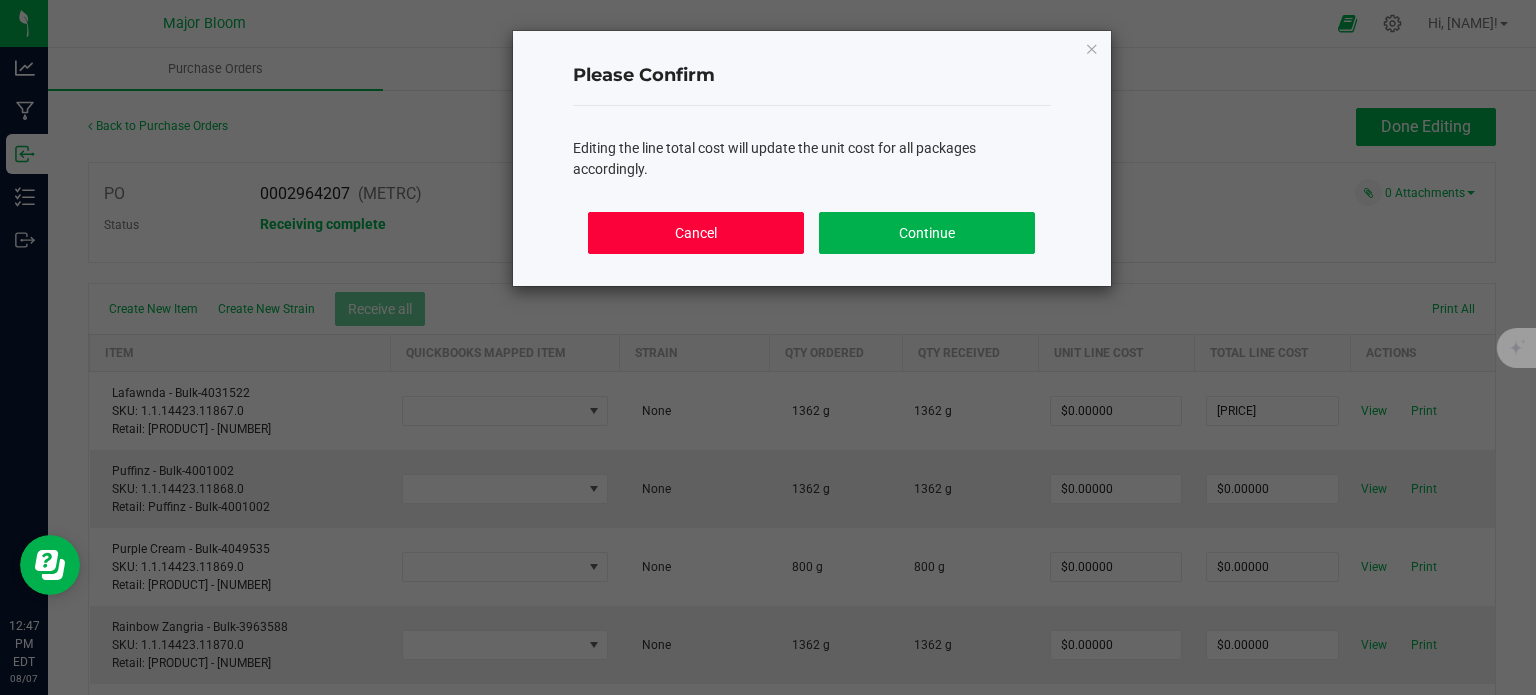 click on "Cancel" 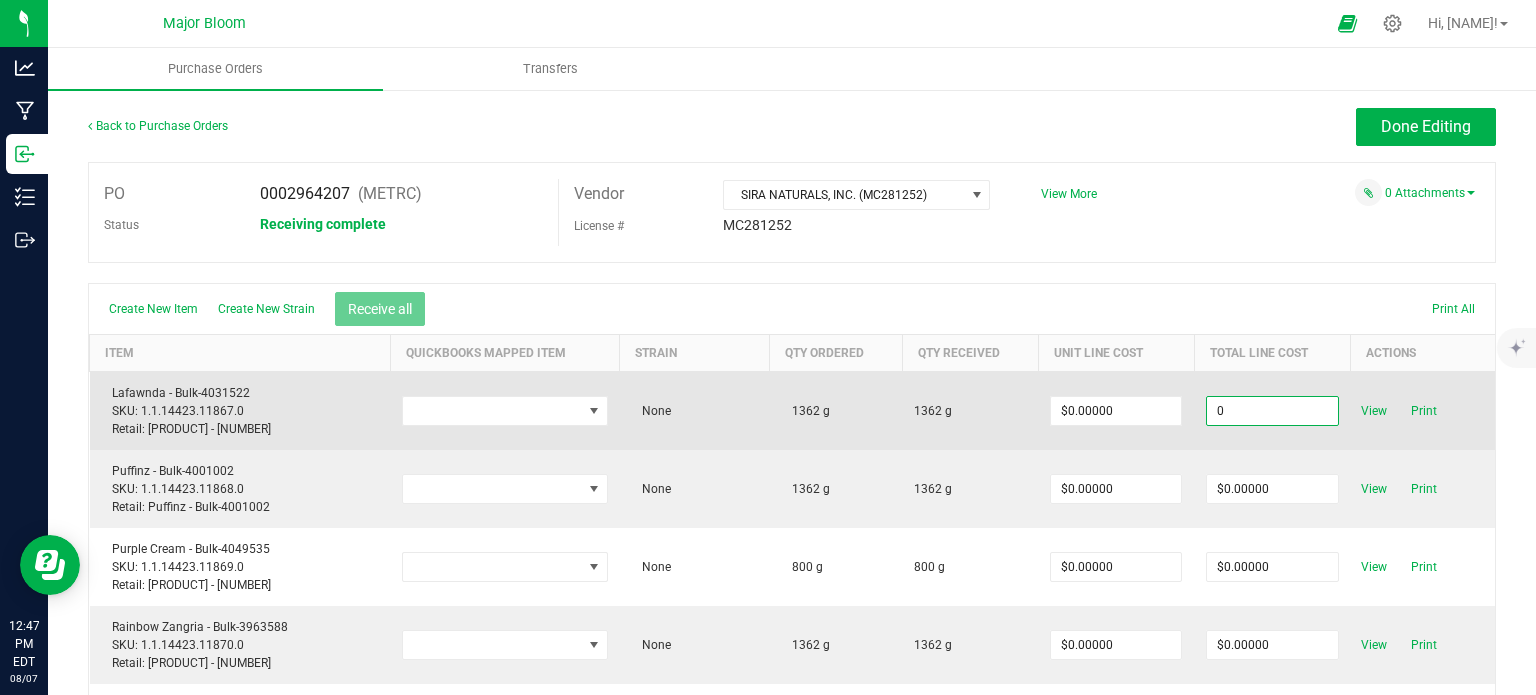 type on "1" 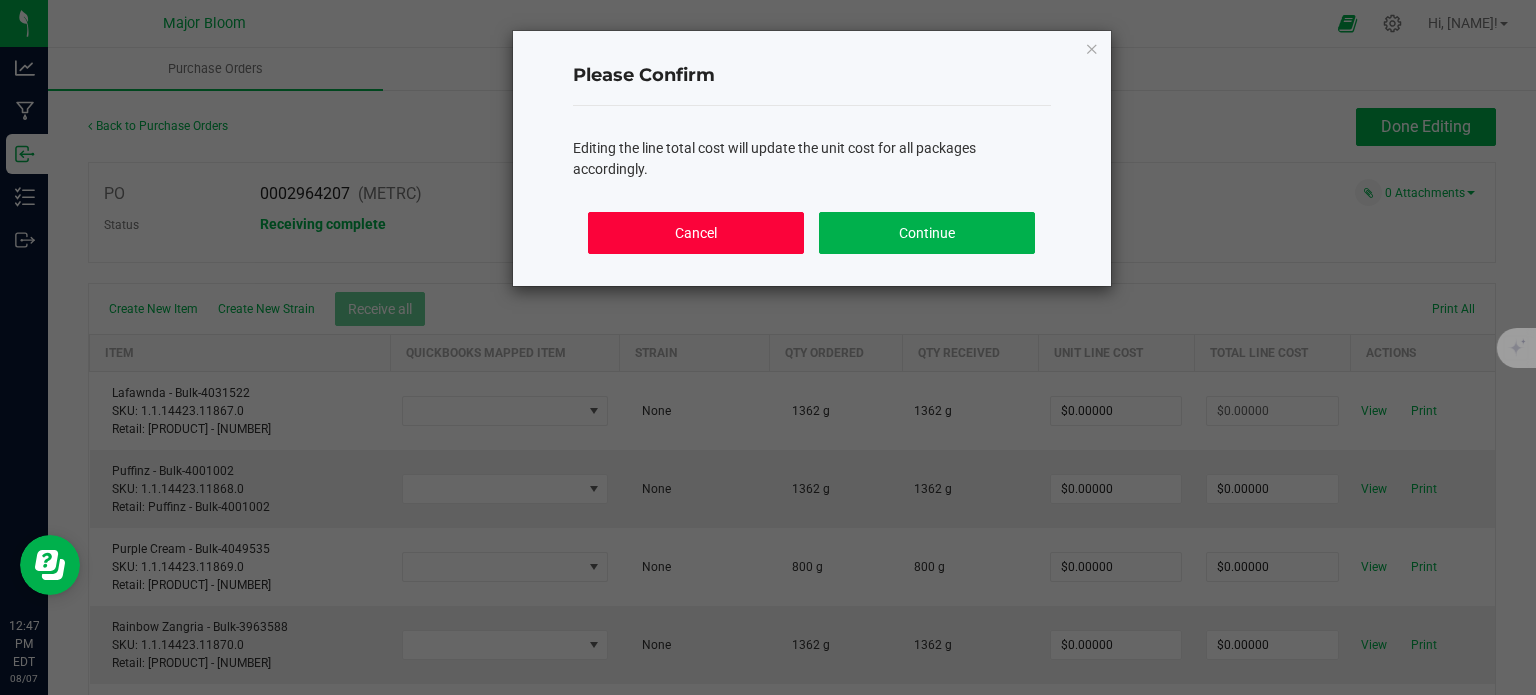 click on "Cancel" 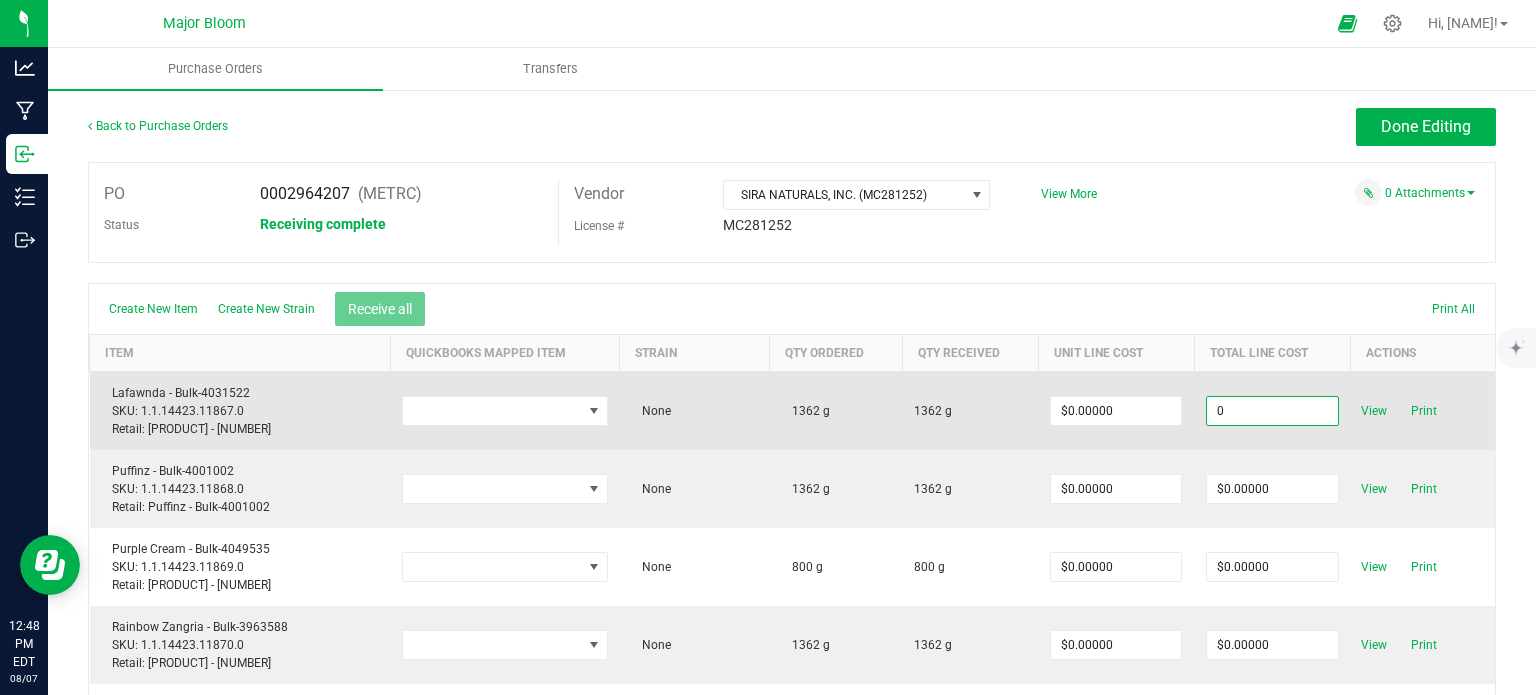 paste on "[PRICE]" 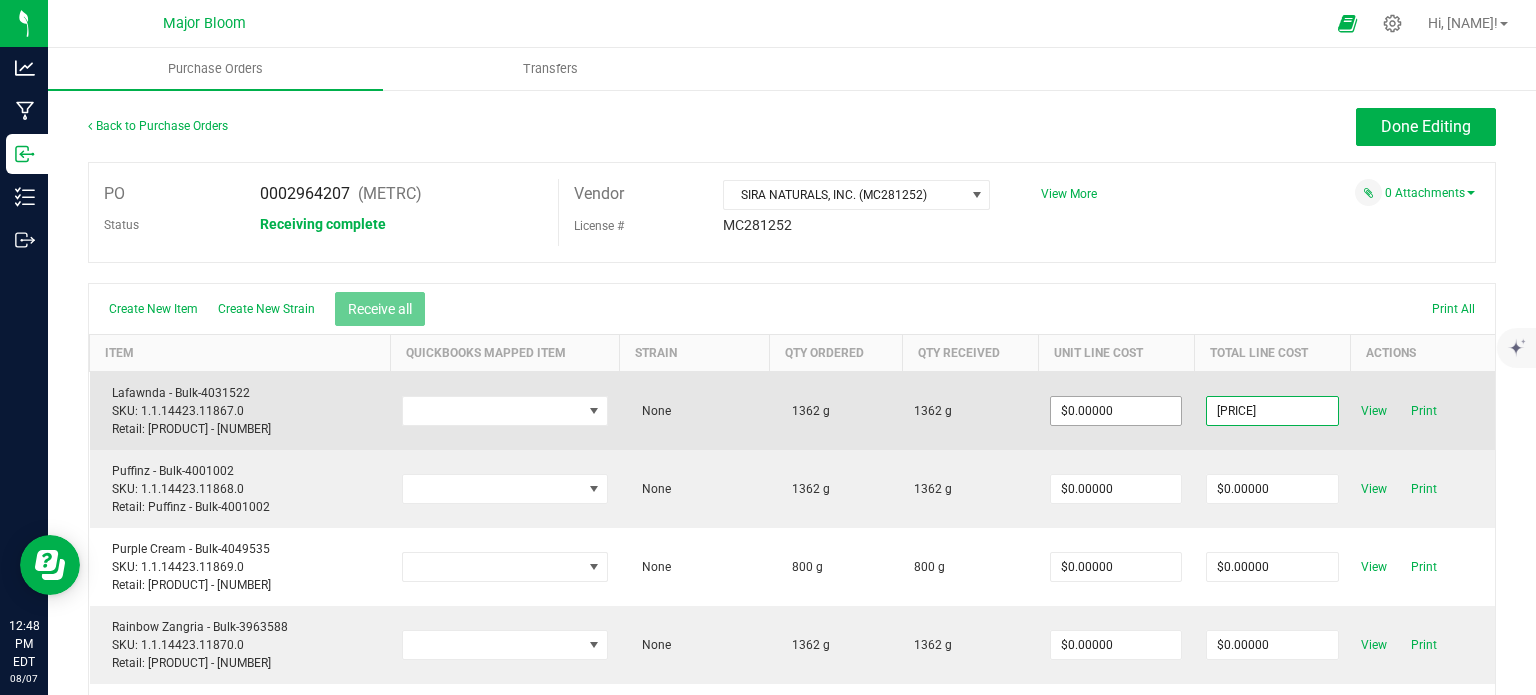 type on "[PRICE]" 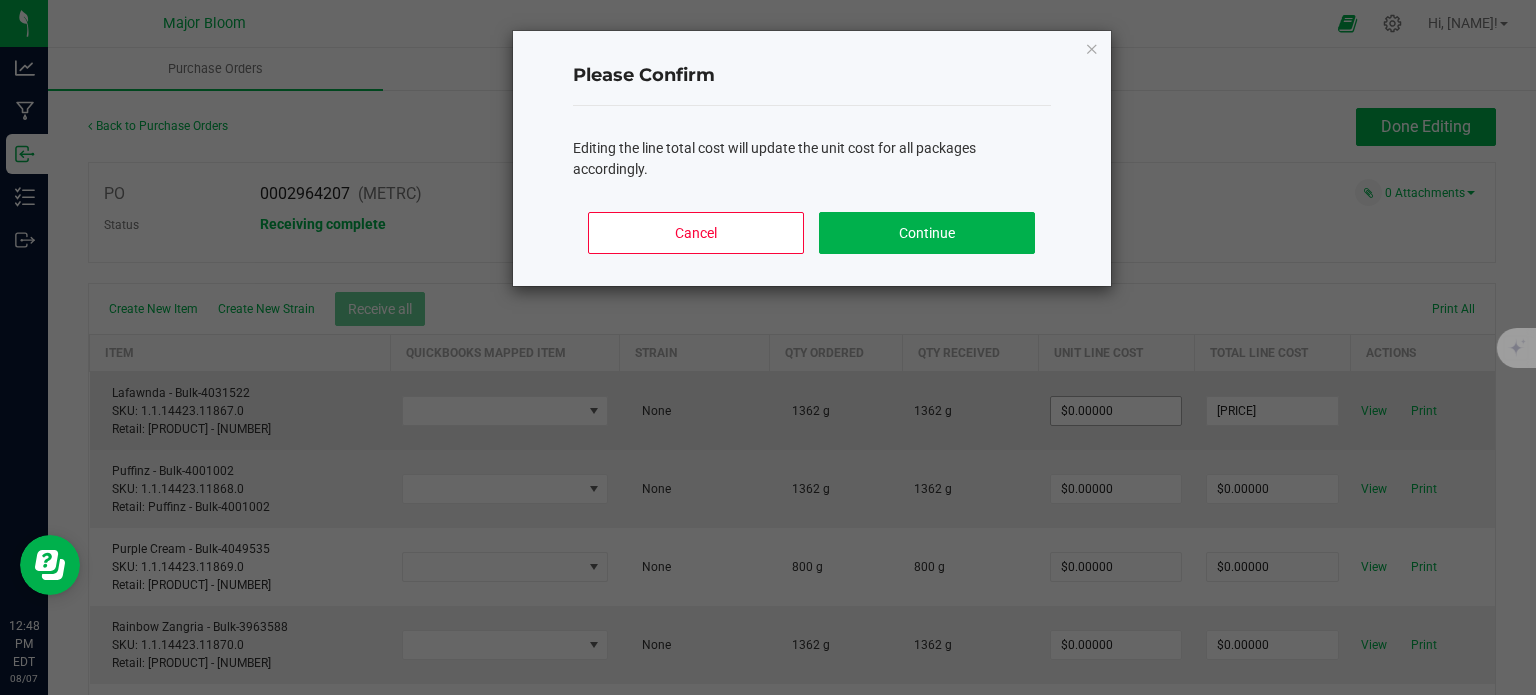 click on "Analytics Manufacturing Inbound Inventory Outbound [TIME] [DATE]  [DATE]   [COMPANY]   Hi, [NAME]!
Purchase Orders
Transfers
Back to Purchase Orders
Done Editing
PO
[NUMBER]
(METRC)
Status" at bounding box center [768, 347] 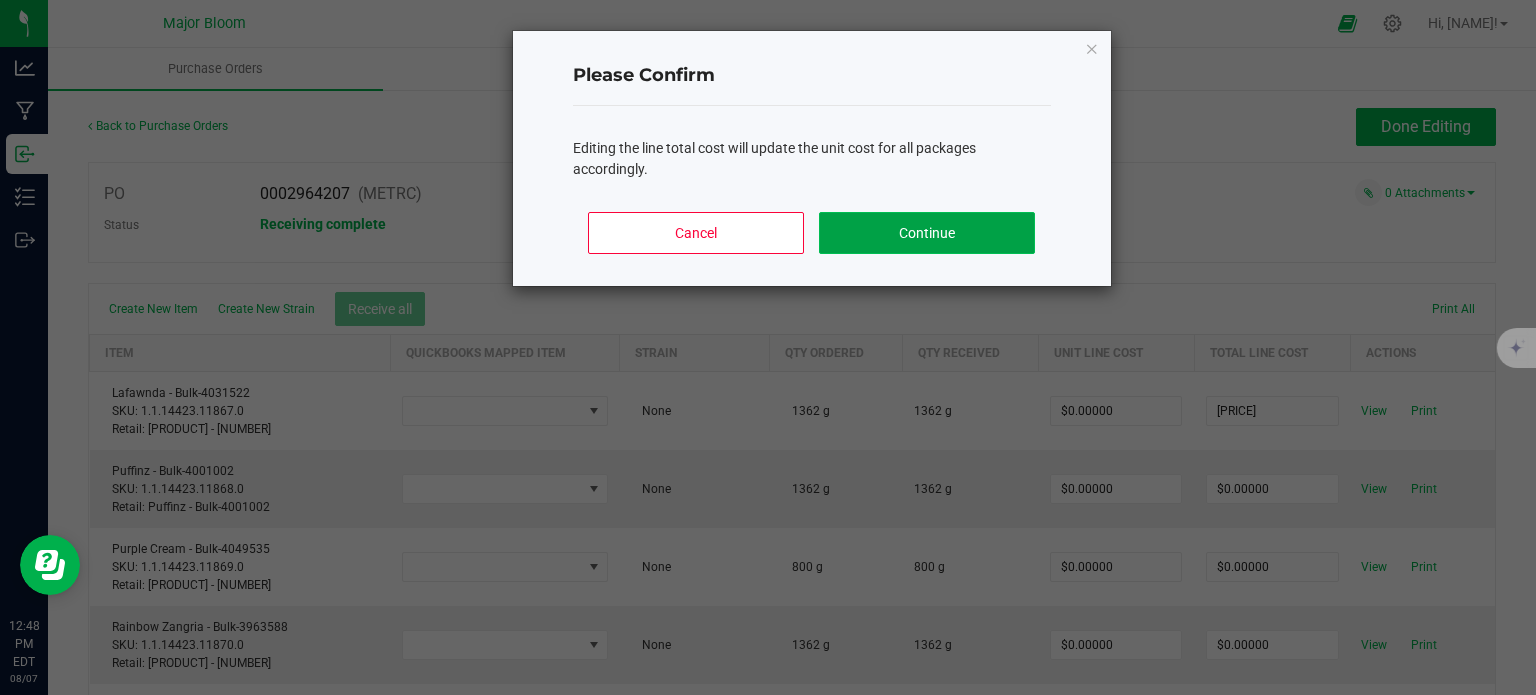 click on "Continue" 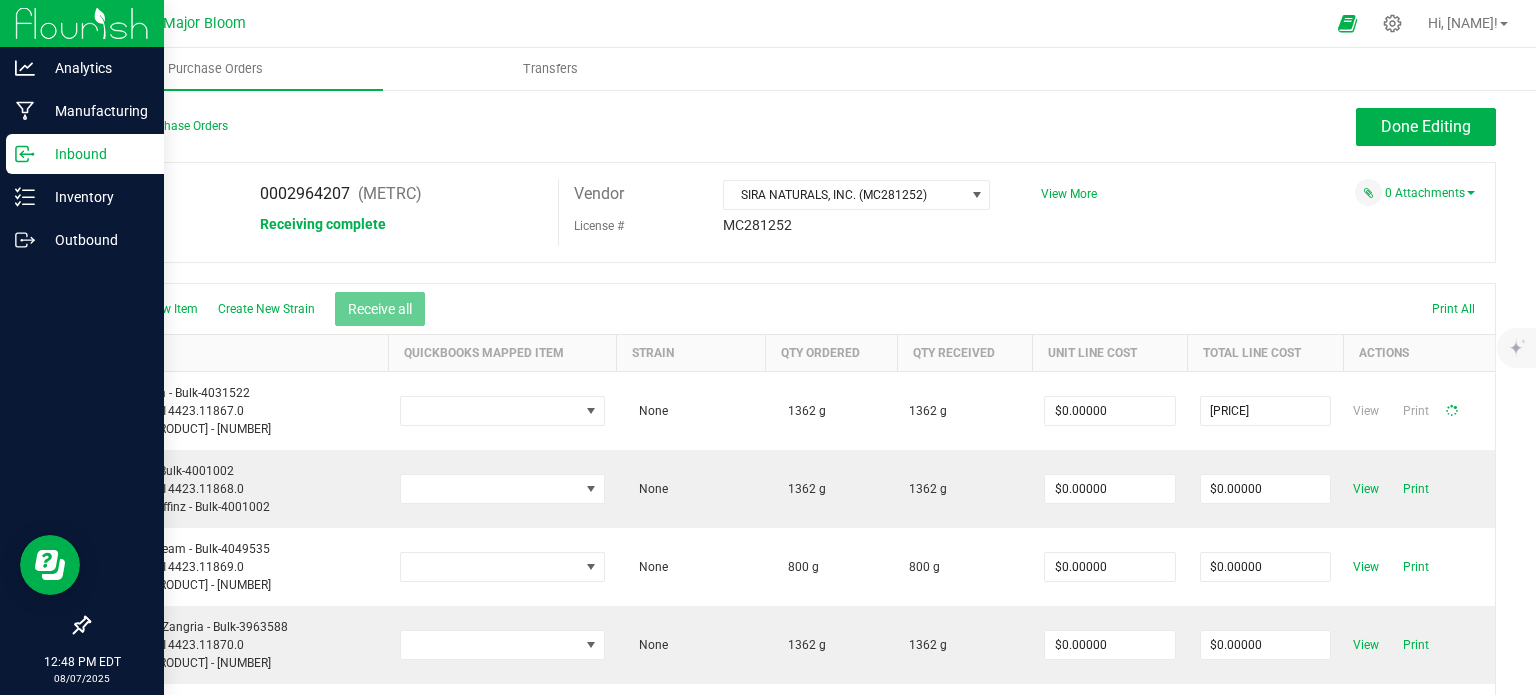 type on "$1.21000" 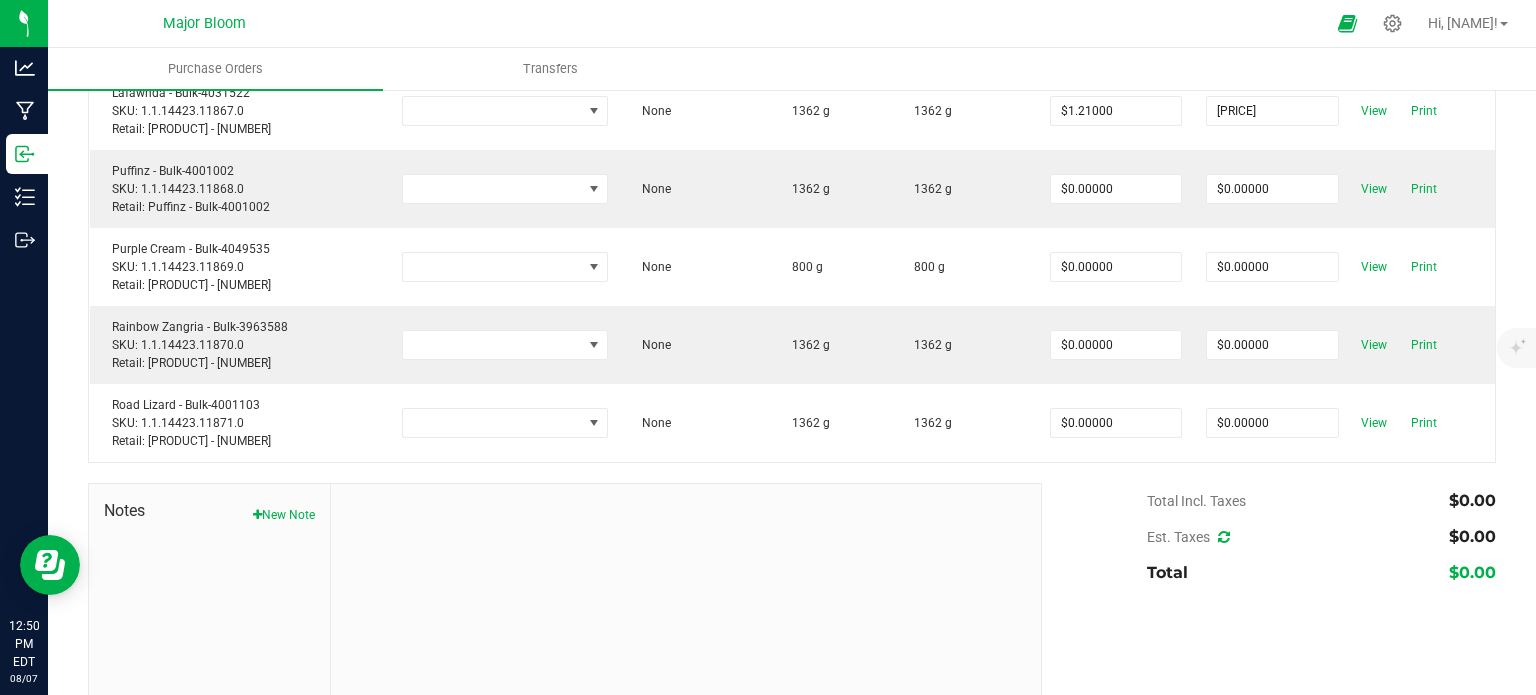 scroll, scrollTop: 200, scrollLeft: 0, axis: vertical 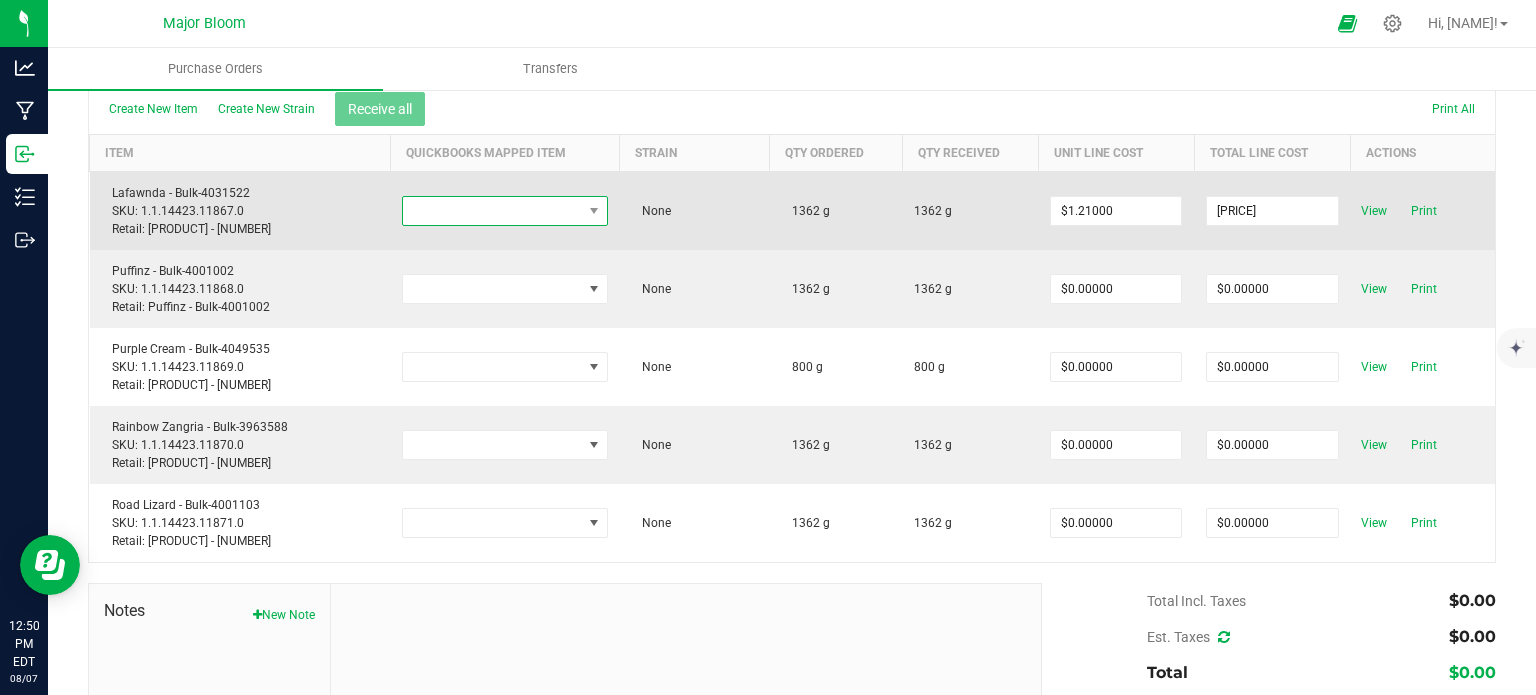 click at bounding box center [594, 211] 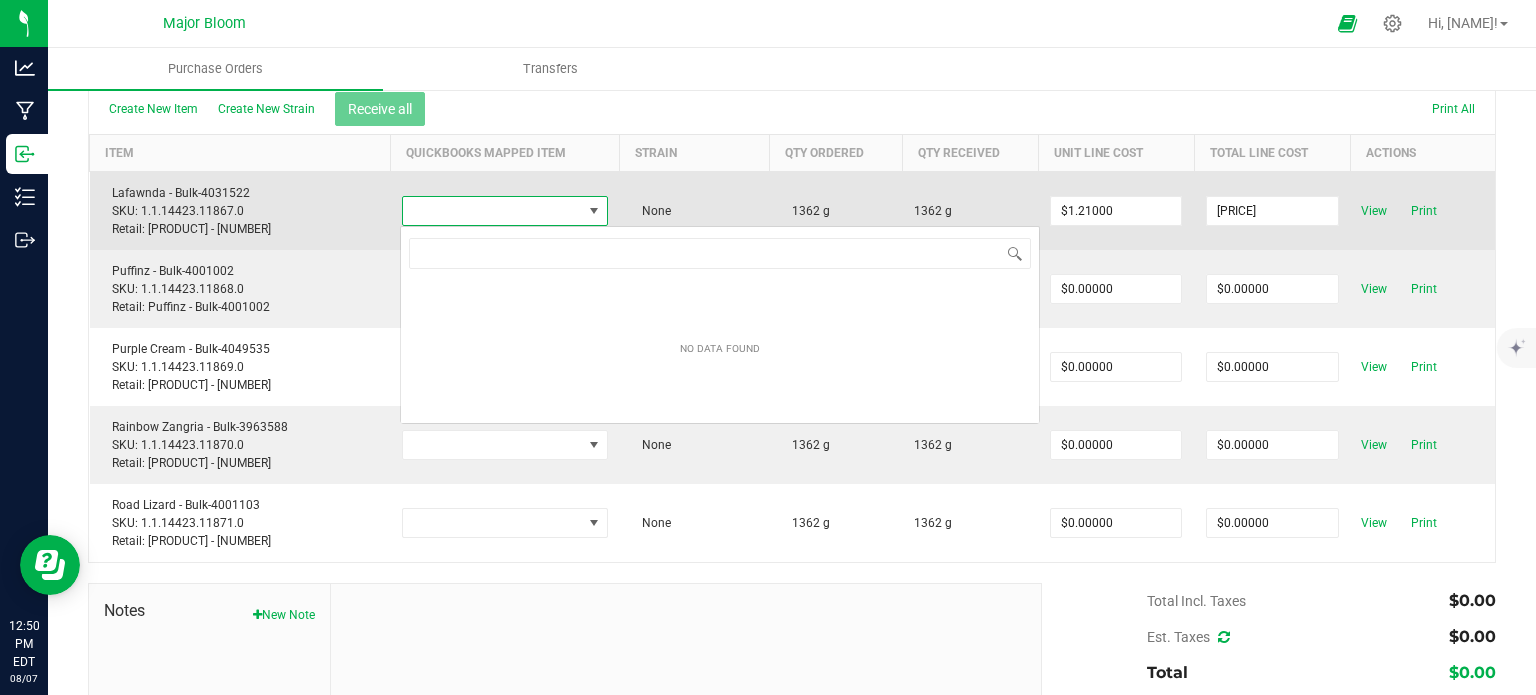 scroll, scrollTop: 99970, scrollLeft: 99799, axis: both 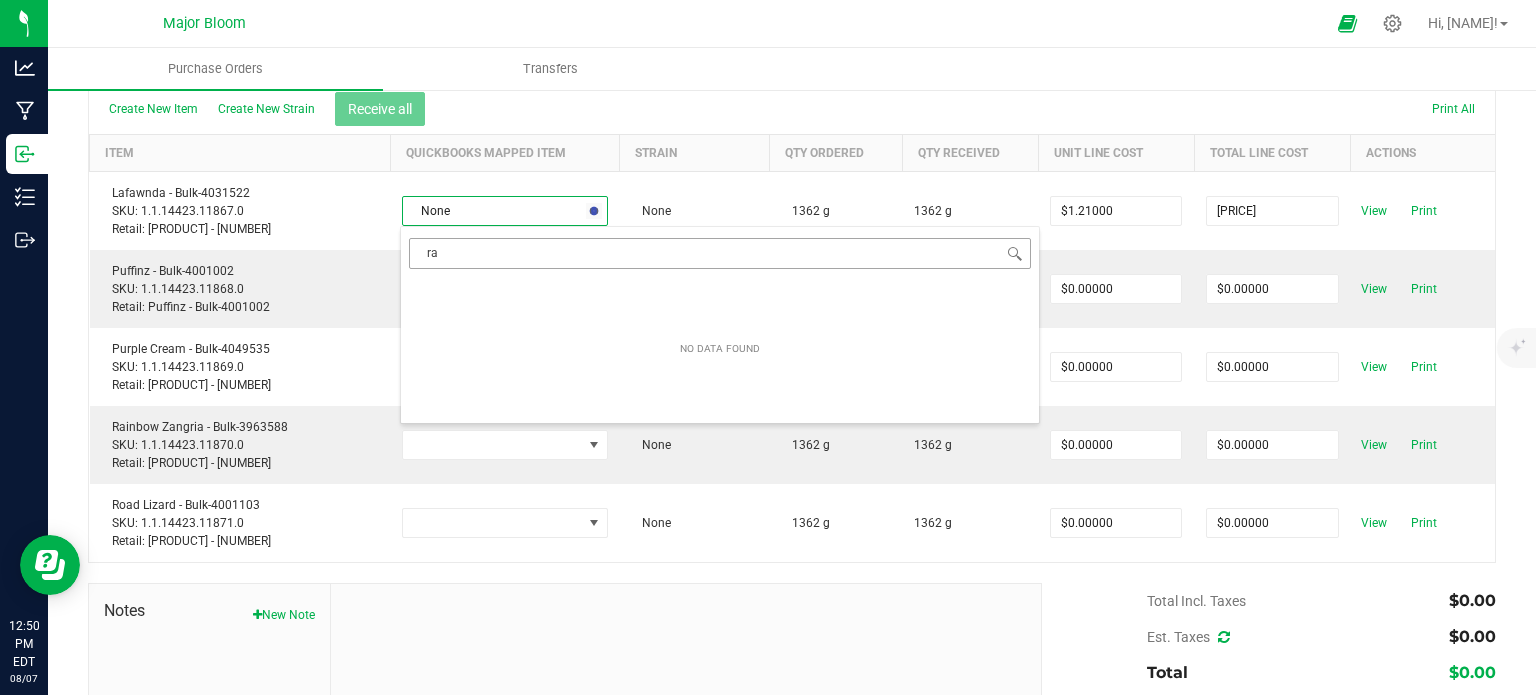 type on "r" 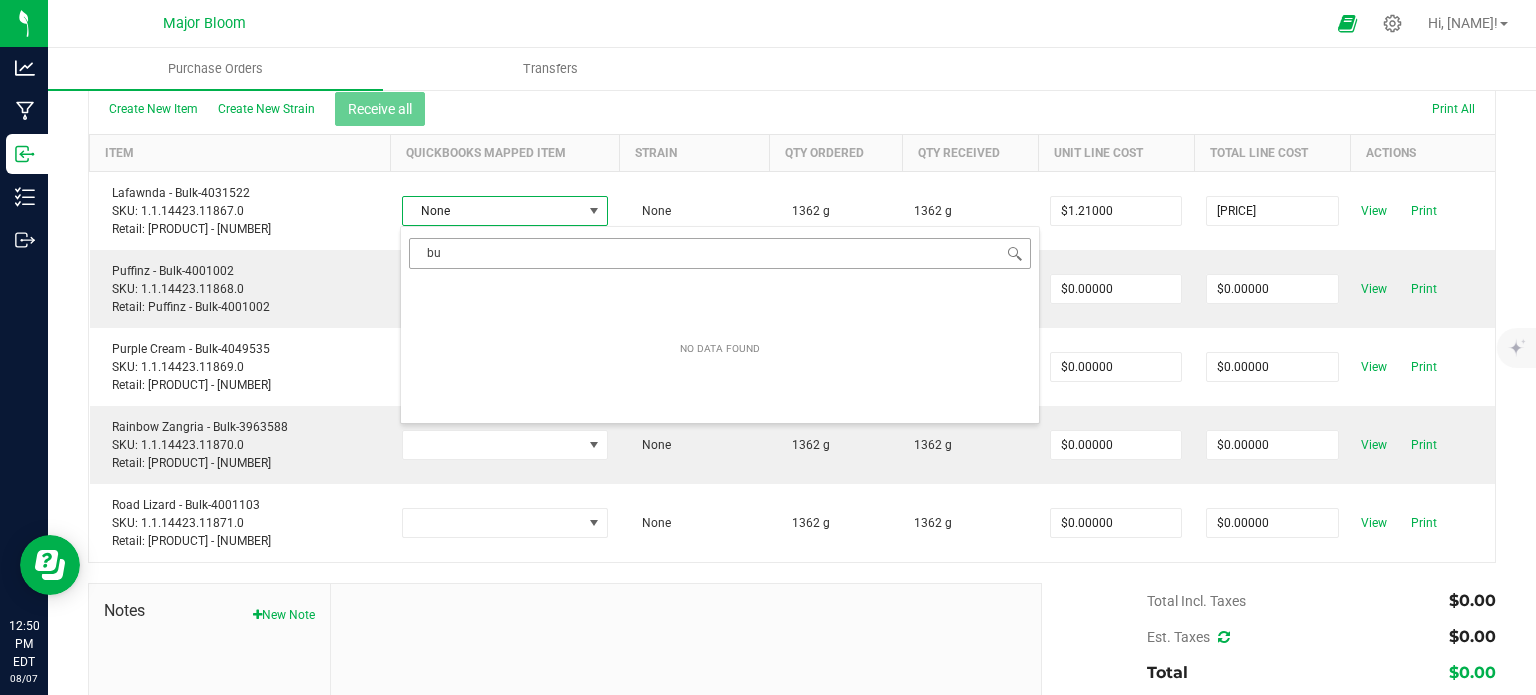 type on "b" 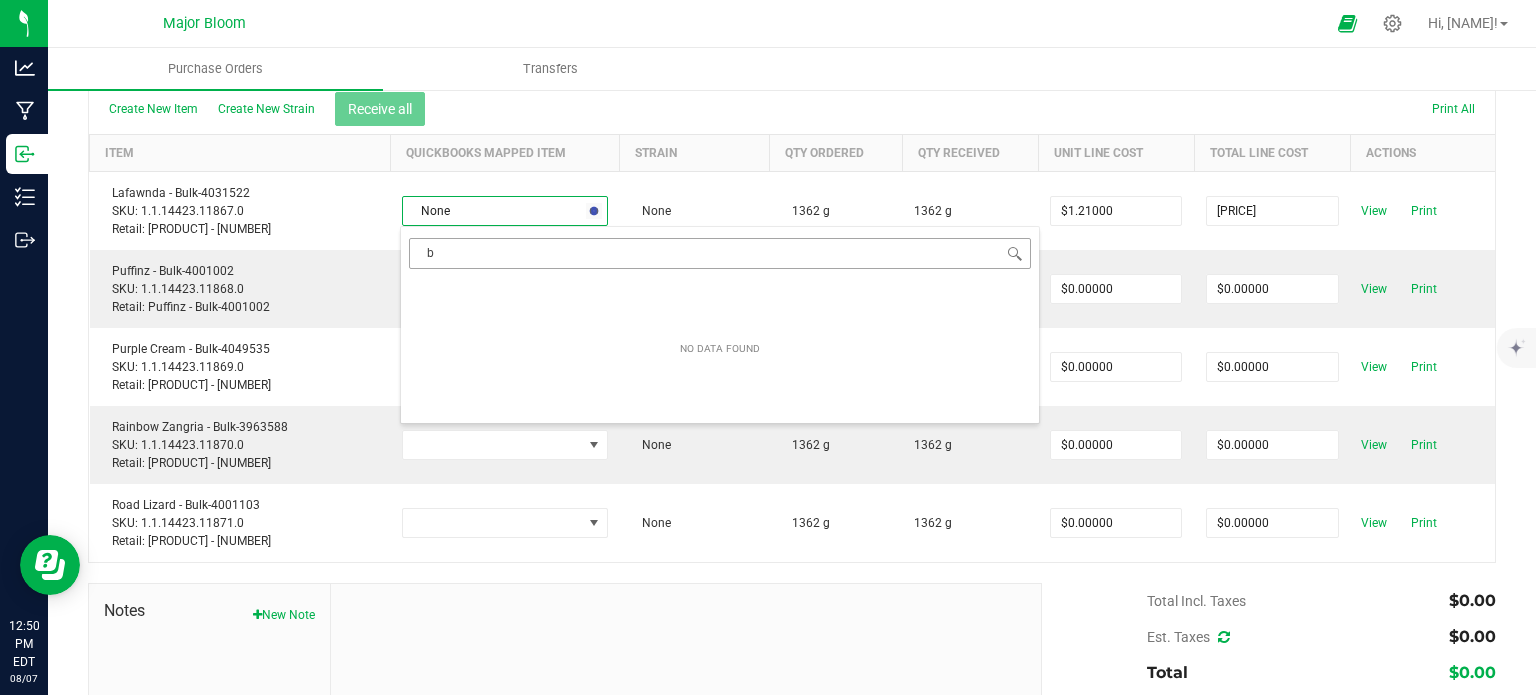 type 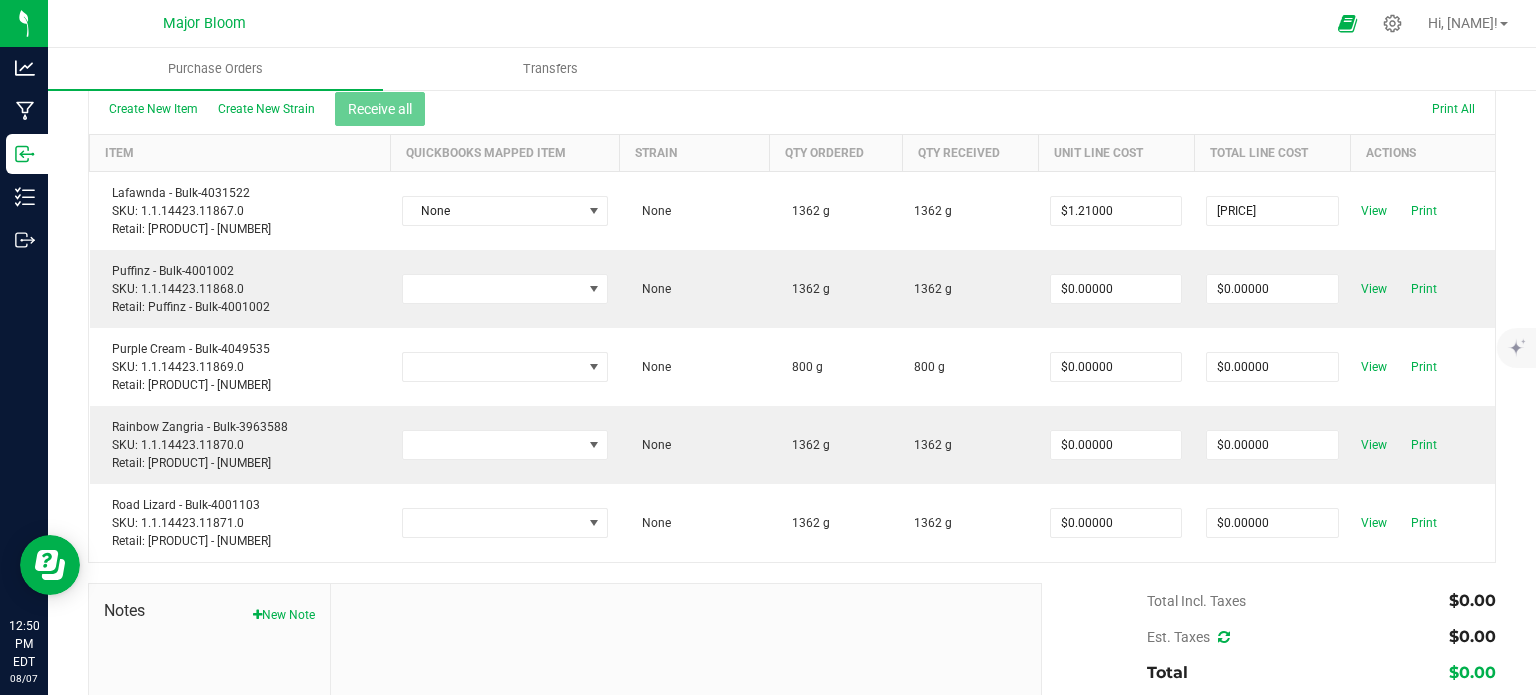 click on "Create New Item Create New Strain  Receive all  Print All" at bounding box center [792, 109] 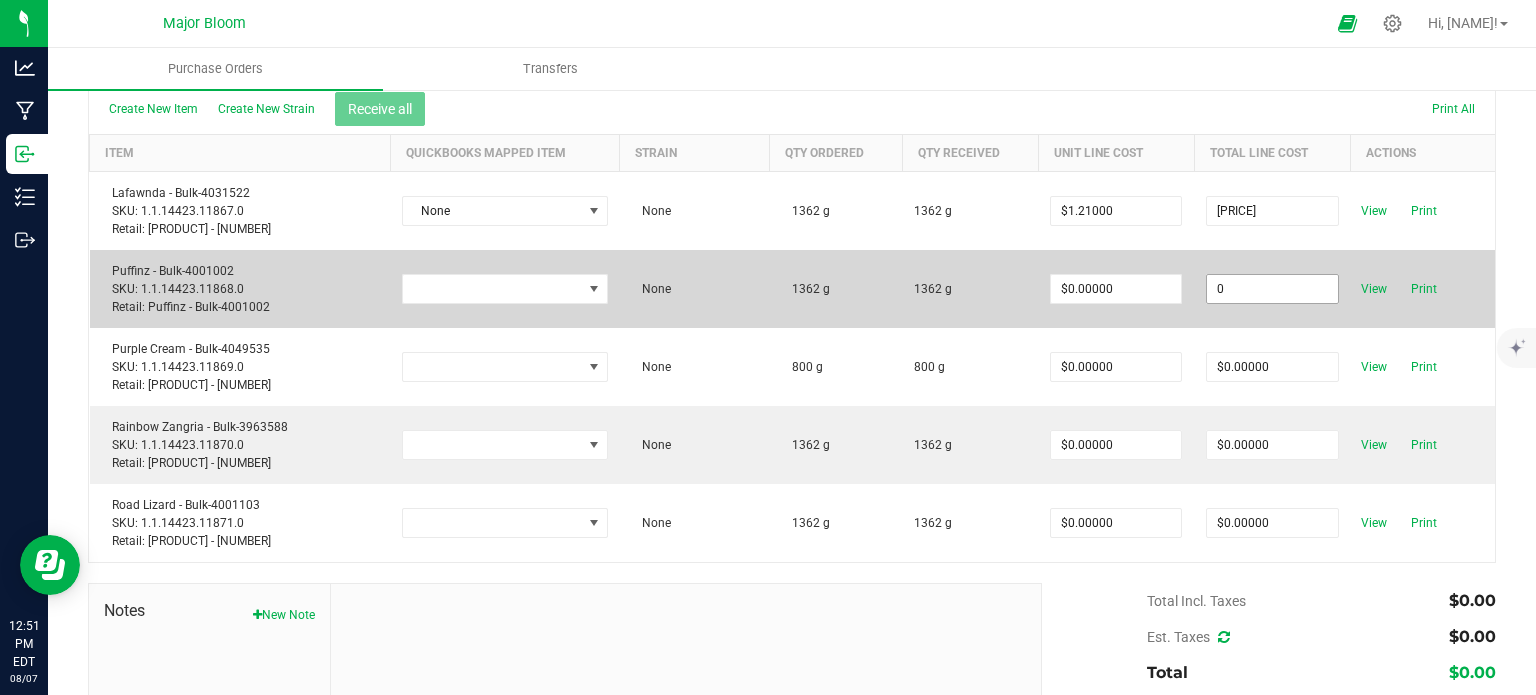 click on "0" at bounding box center [1272, 289] 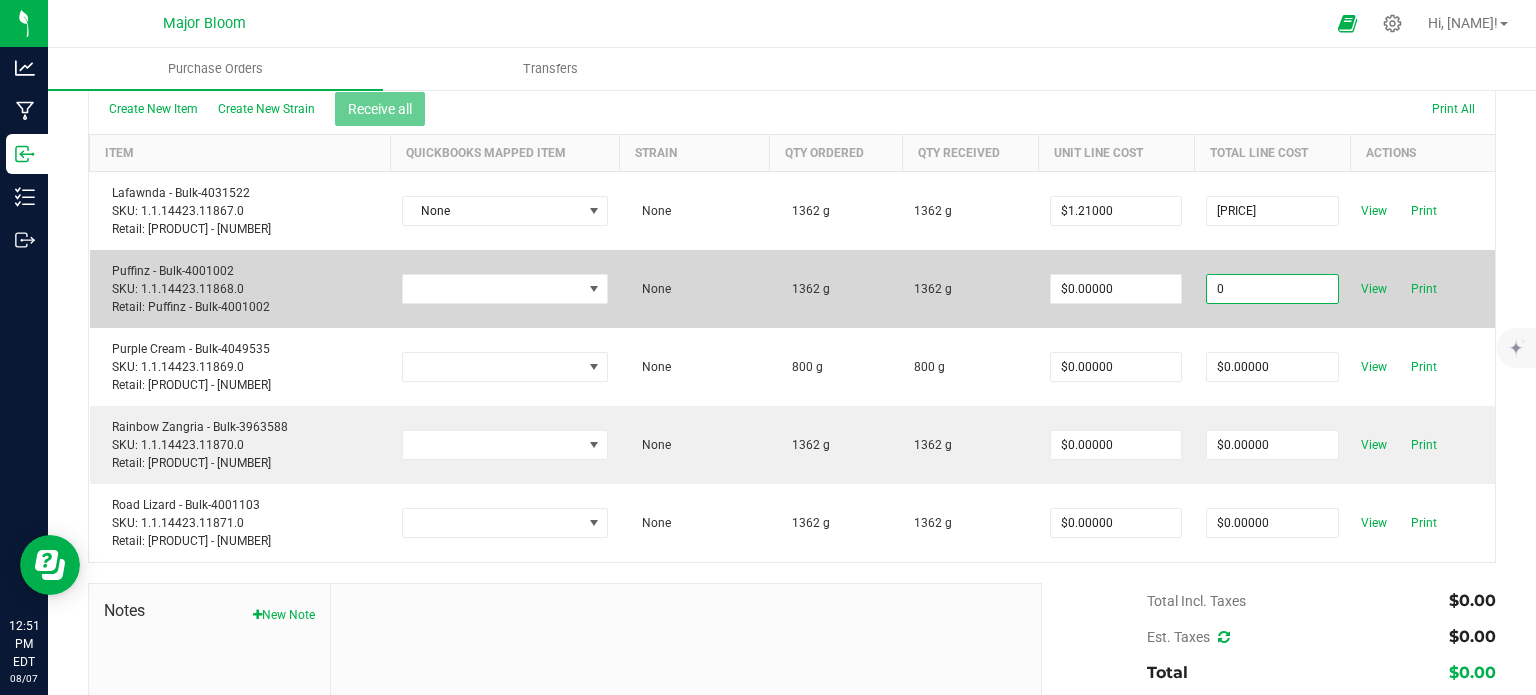 click on "0" at bounding box center (1272, 289) 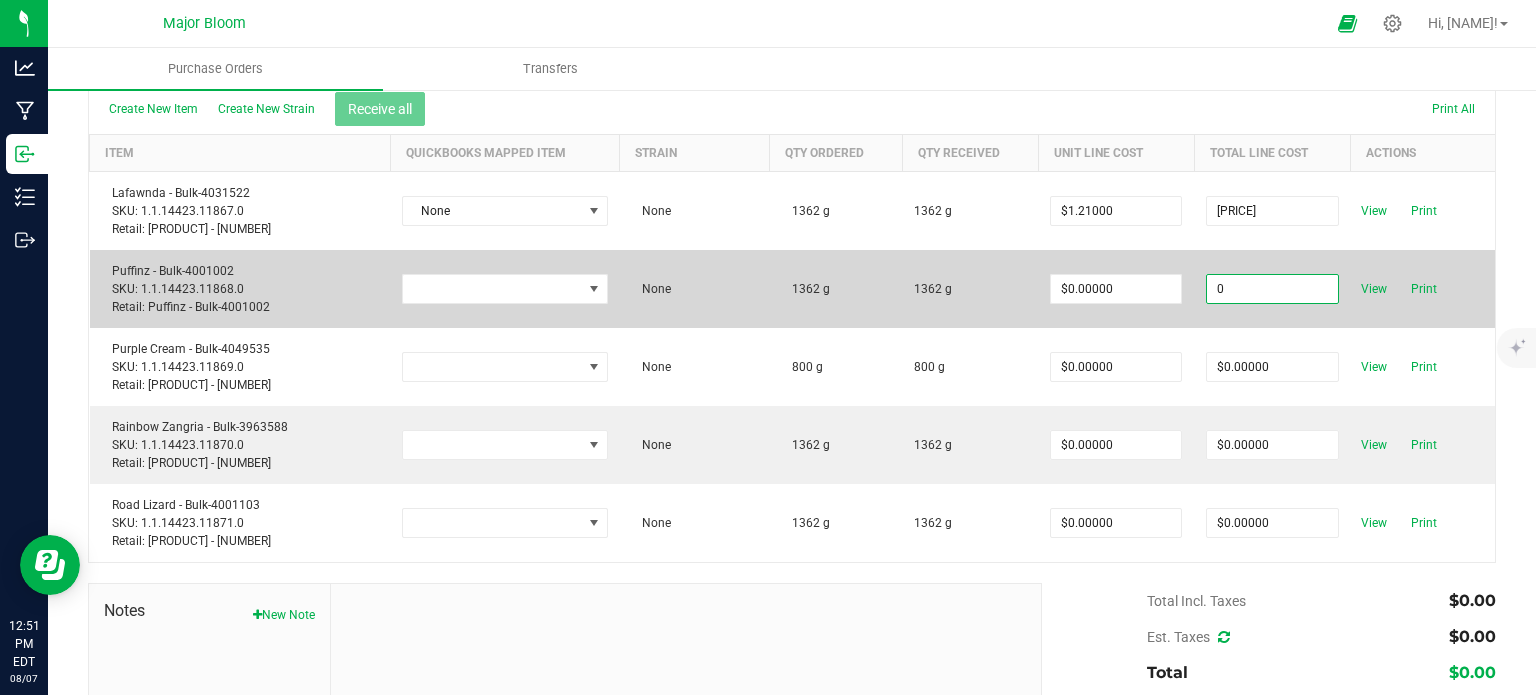 paste on "[PRICE]" 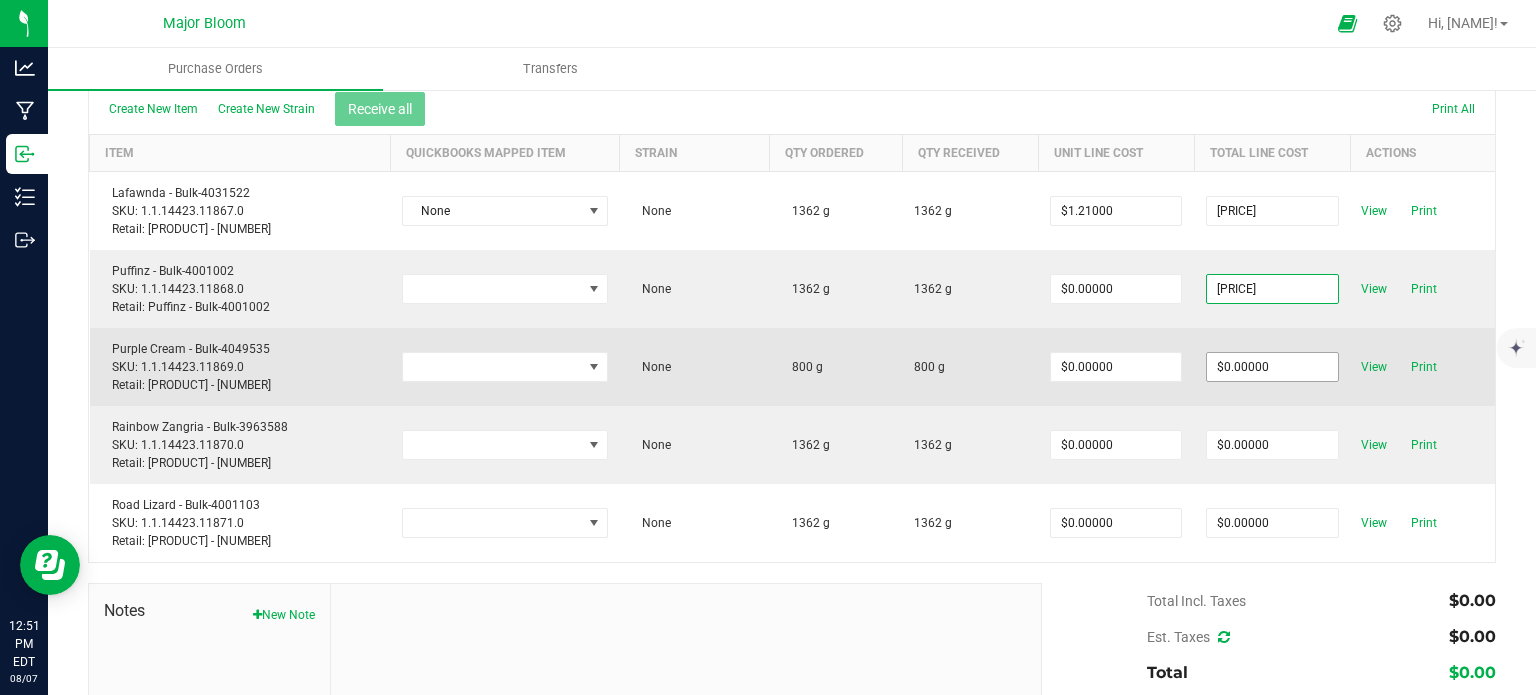 type on "[PRICE]" 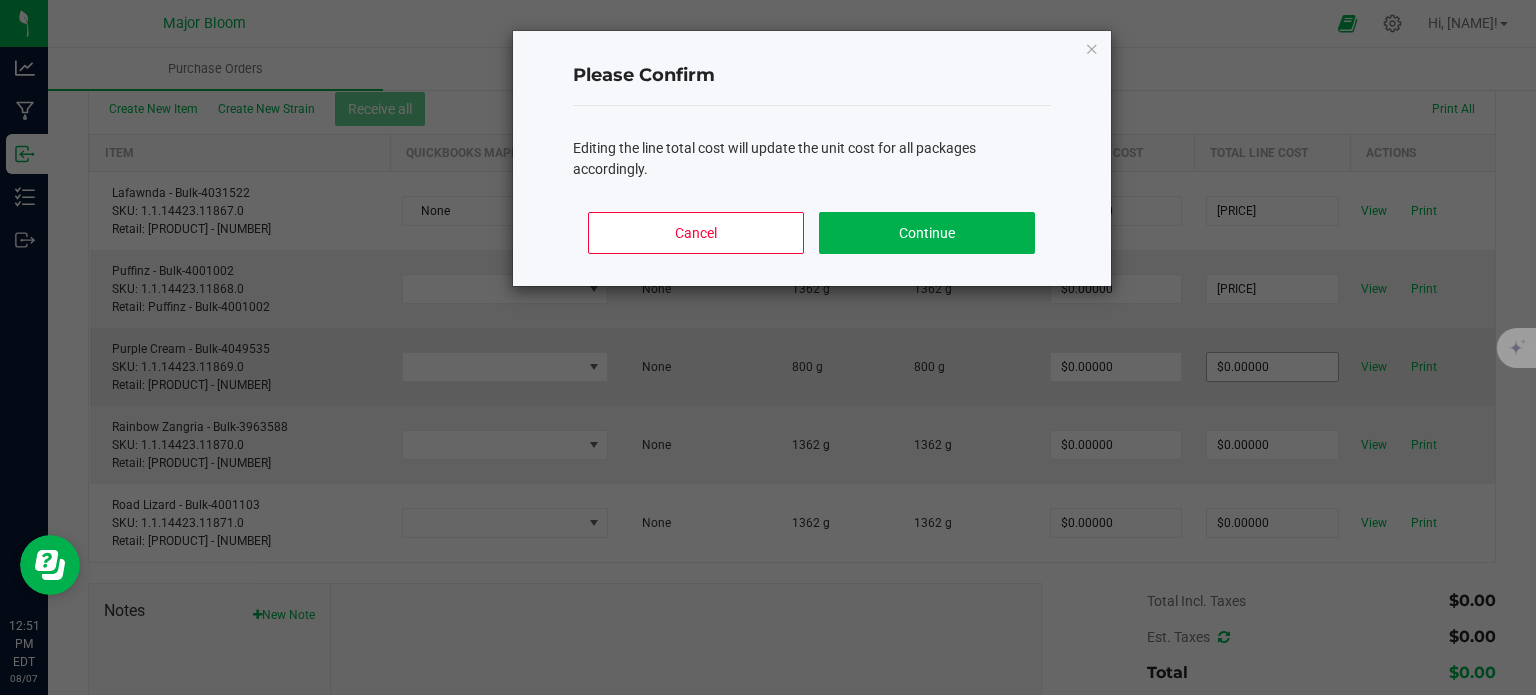 click on "Analytics Manufacturing Inbound Inventory Outbound [TIME] [DATE]  [DATE]   [COMPANY]   Hi, [NAME]!
Purchase Orders
Transfers
Back to Purchase Orders
Done Editing
PO
[NUMBER]
(METRC)
Status" at bounding box center [768, 347] 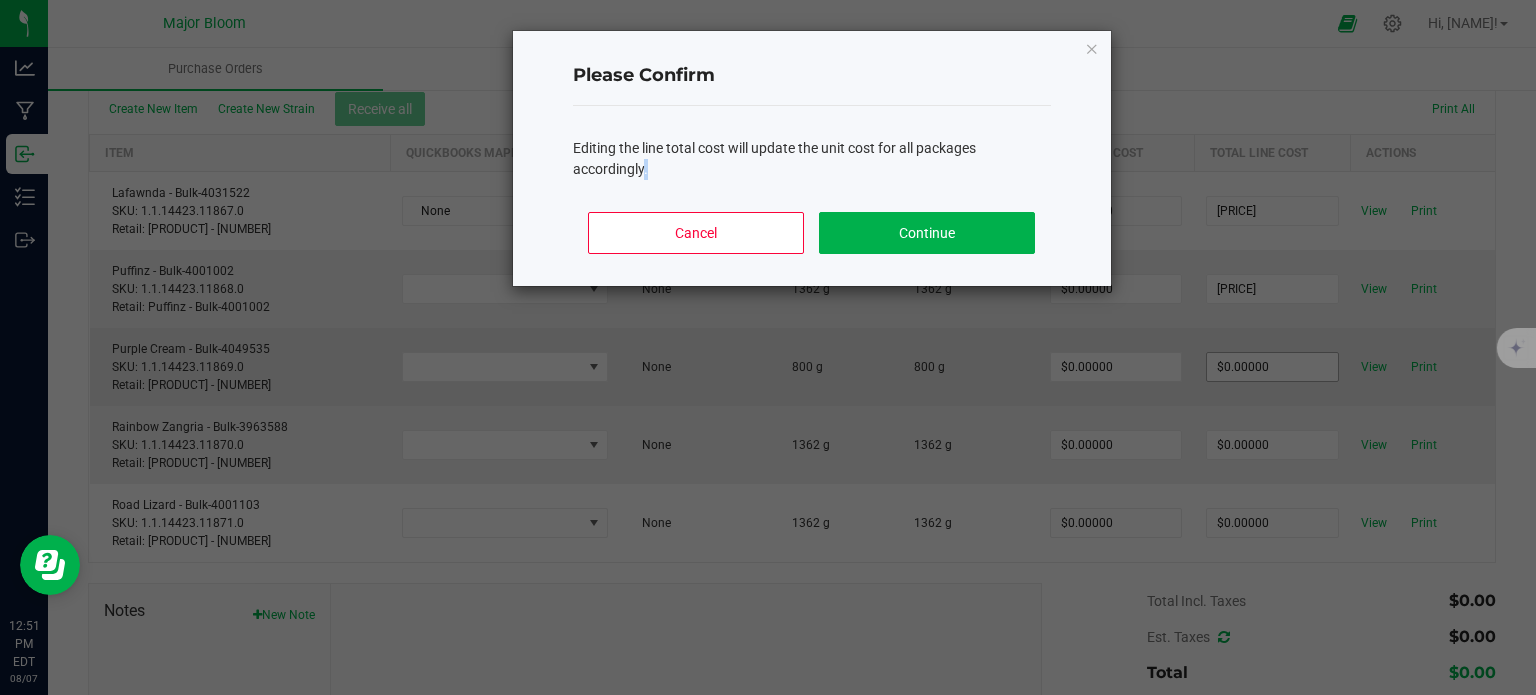 click on "Please Confirm Editing the line total cost will update the unit cost for all packages accordingly.  Cancel   Continue" 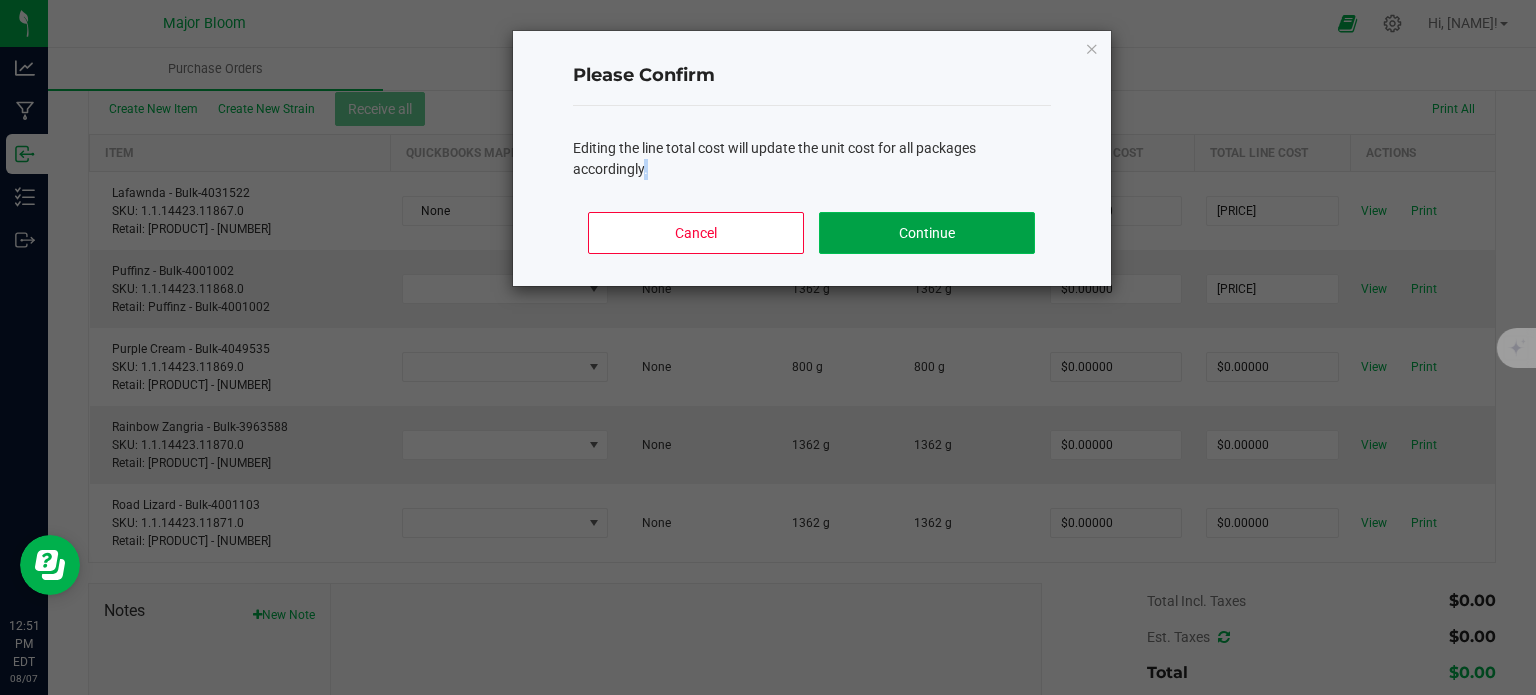 click on "Continue" 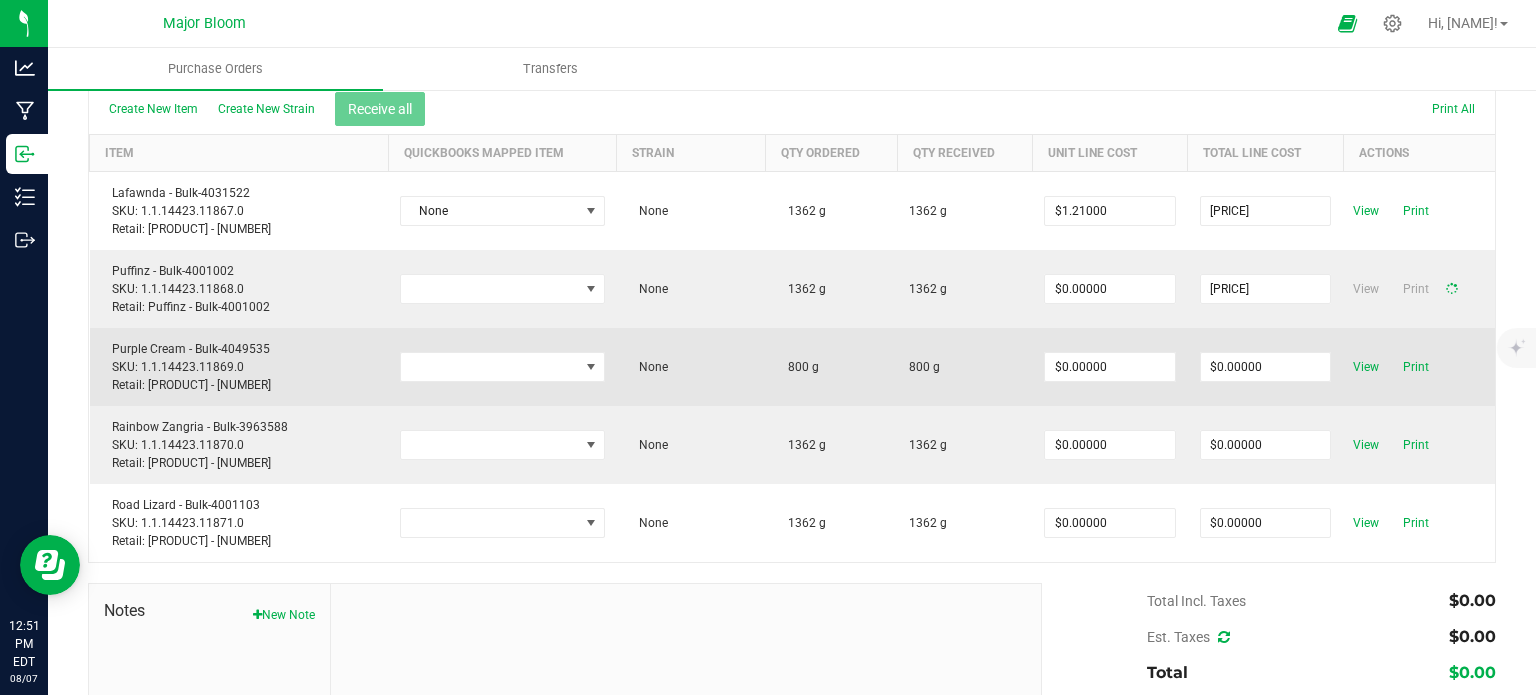 type on "$1.54000" 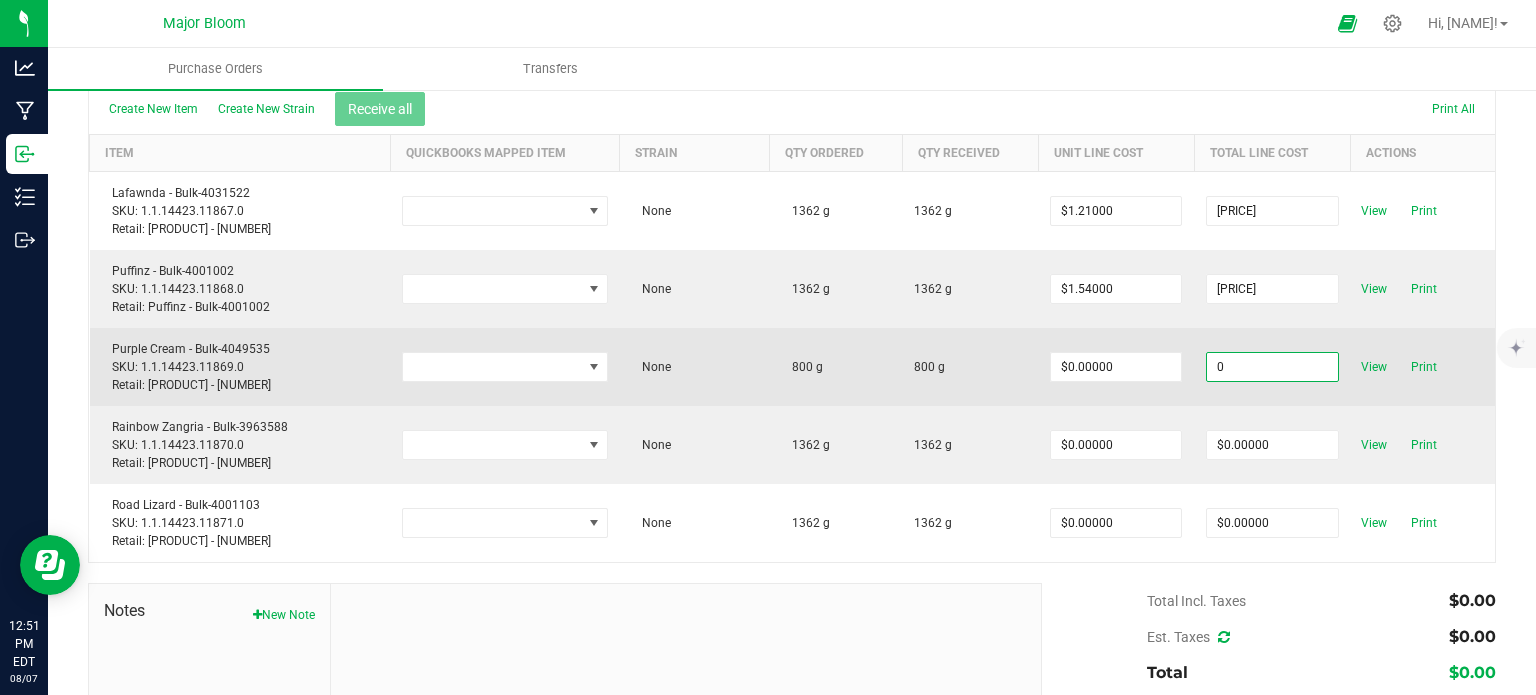 paste on "1144" 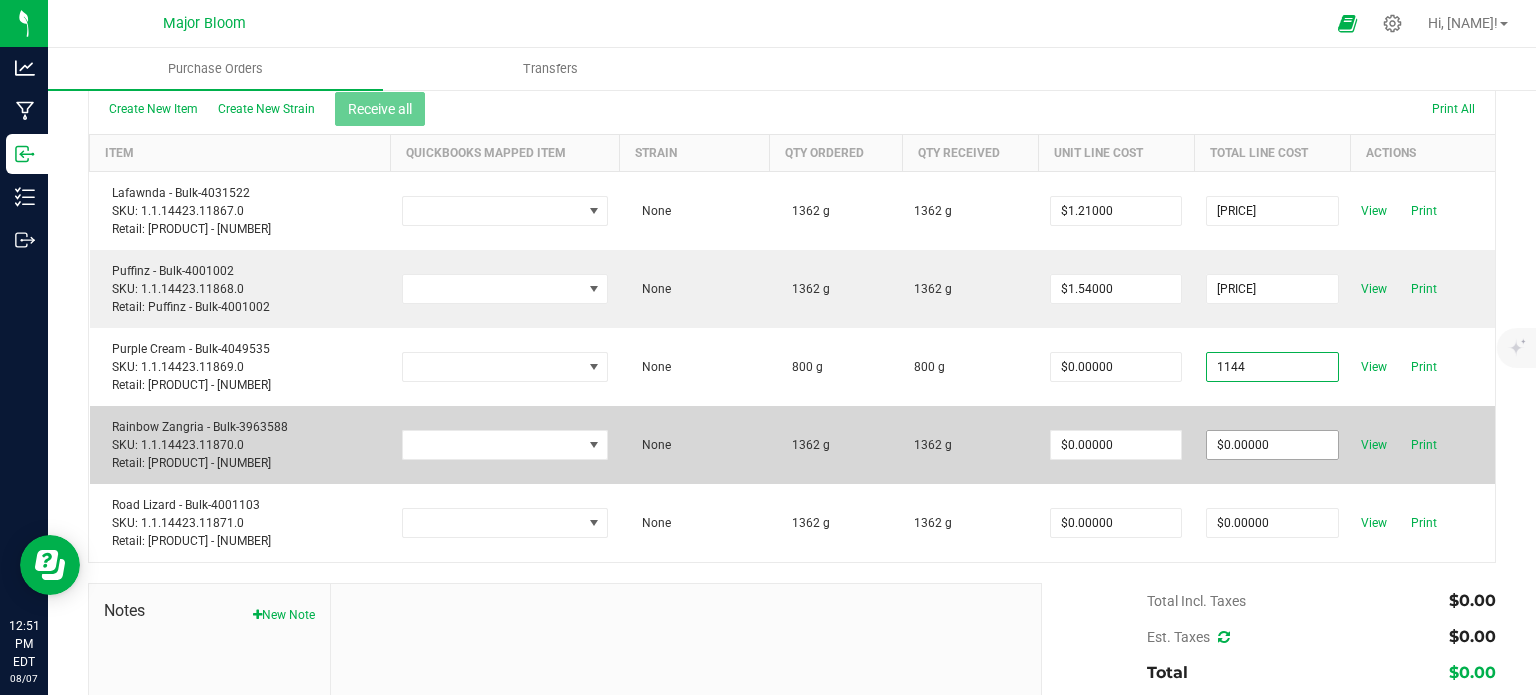 type on "[PRICE]" 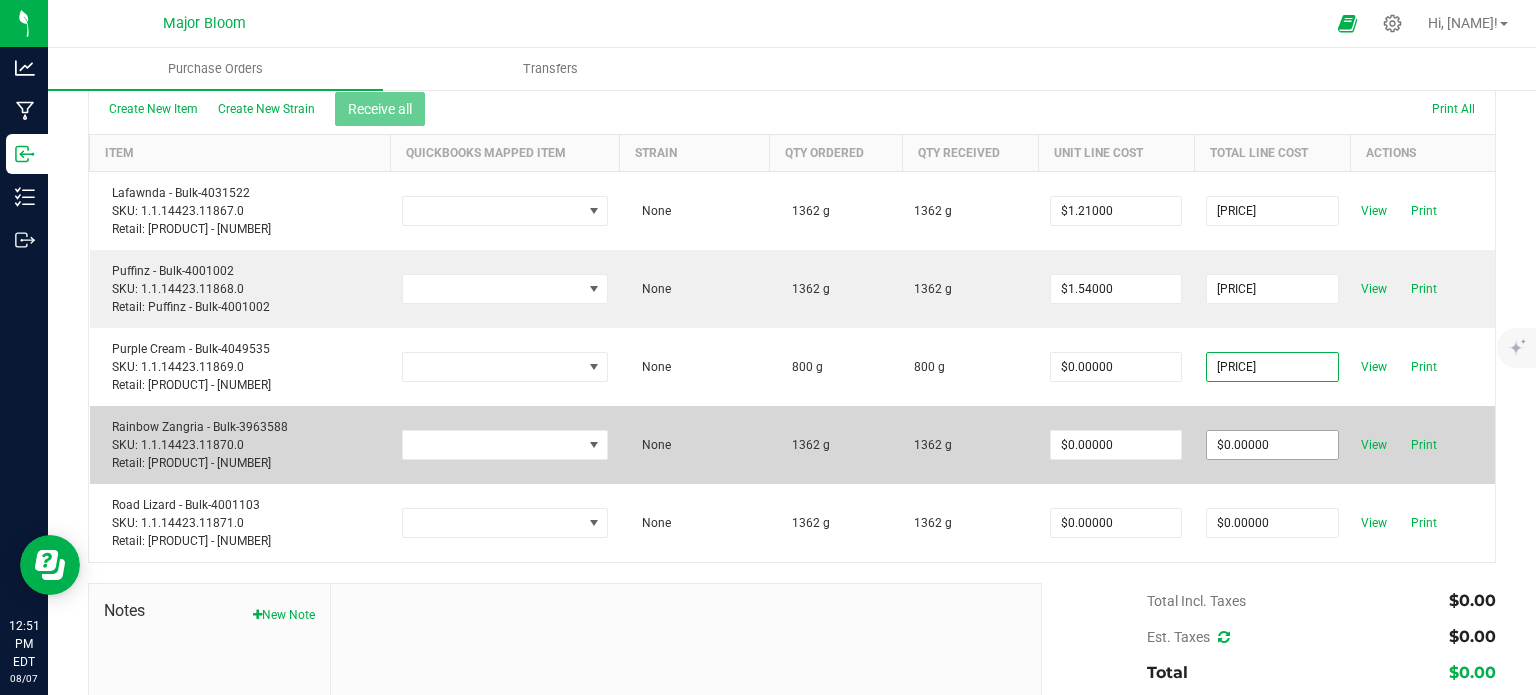 click on "Analytics Manufacturing Inbound Inventory Outbound [TIME] [DATE]  [DATE]   [COMPANY]   Hi, [NAME]!
Purchase Orders
Transfers
Back to Purchase Orders
Done Editing
PO
[NUMBER]
(METRC)
Status" at bounding box center [768, 347] 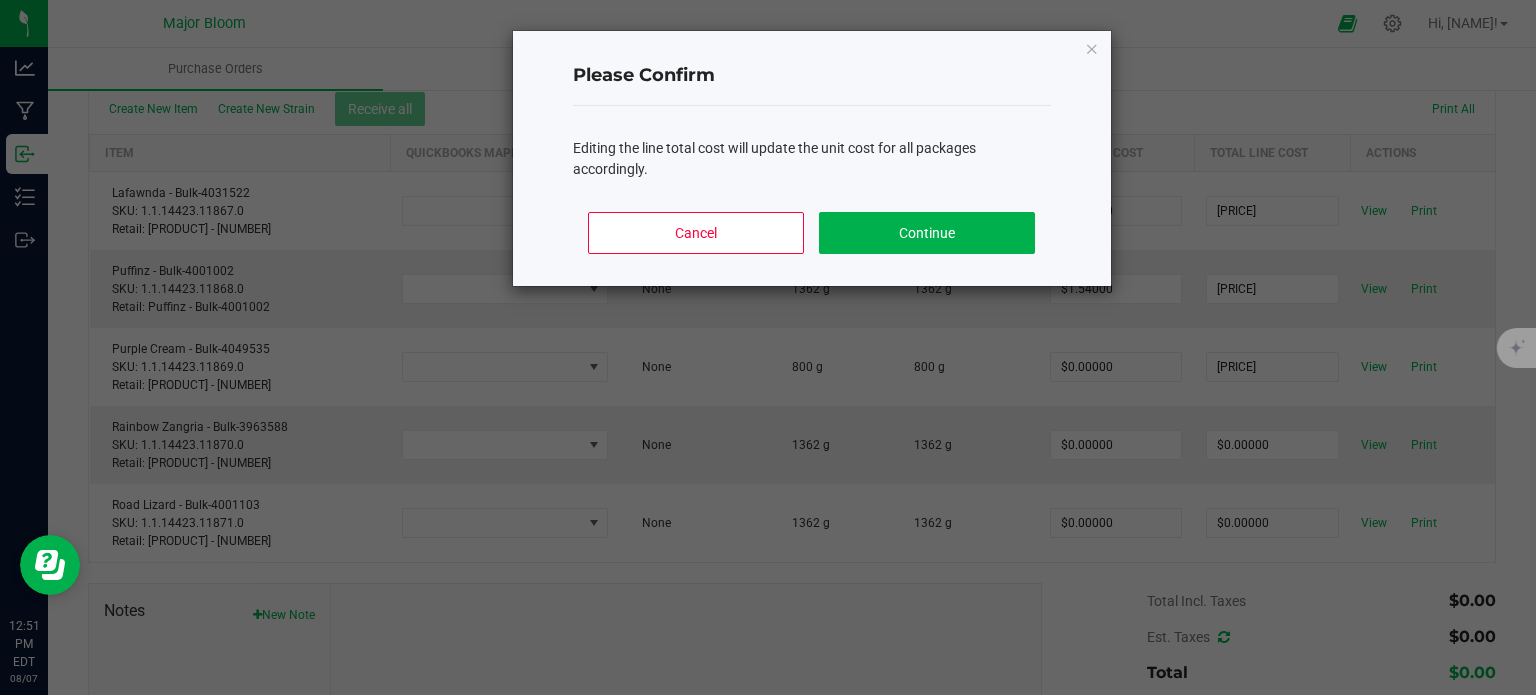 click on "Cancel   Continue" 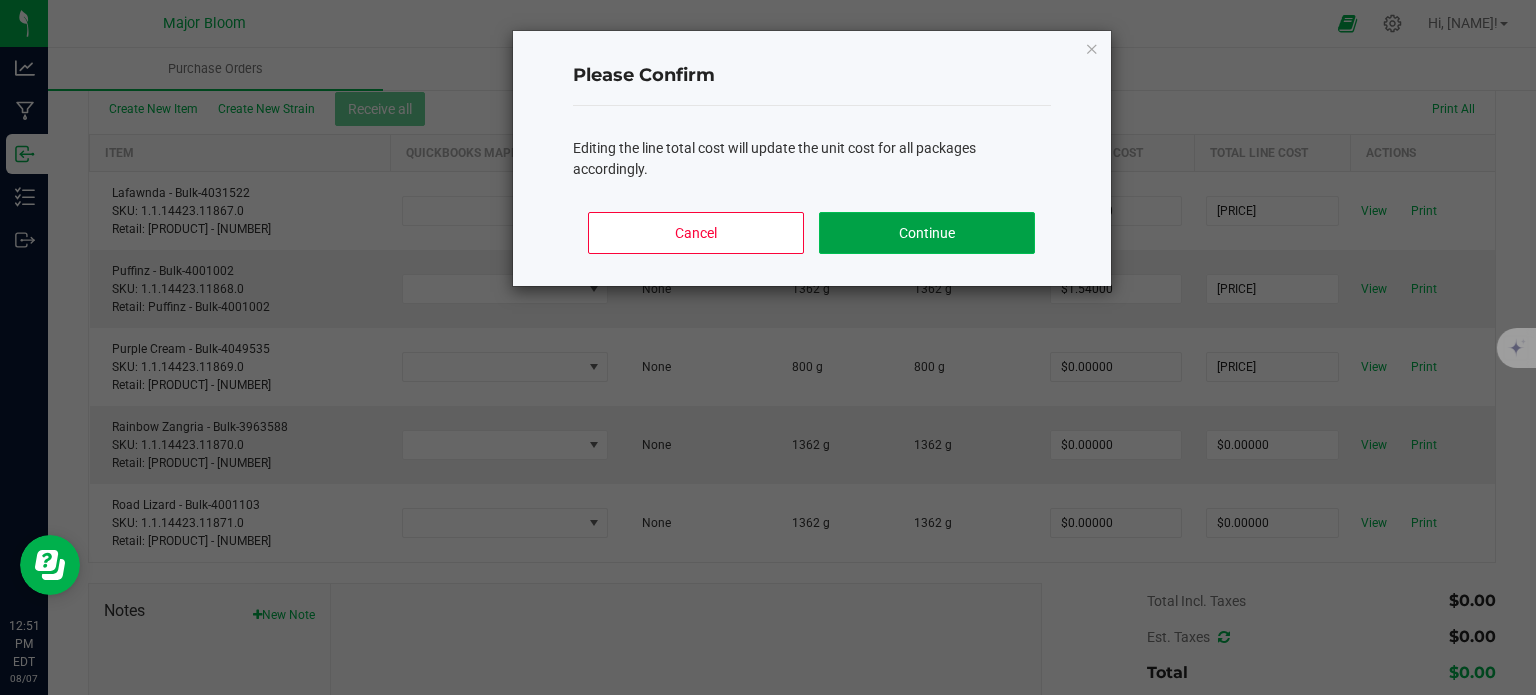 click on "Continue" 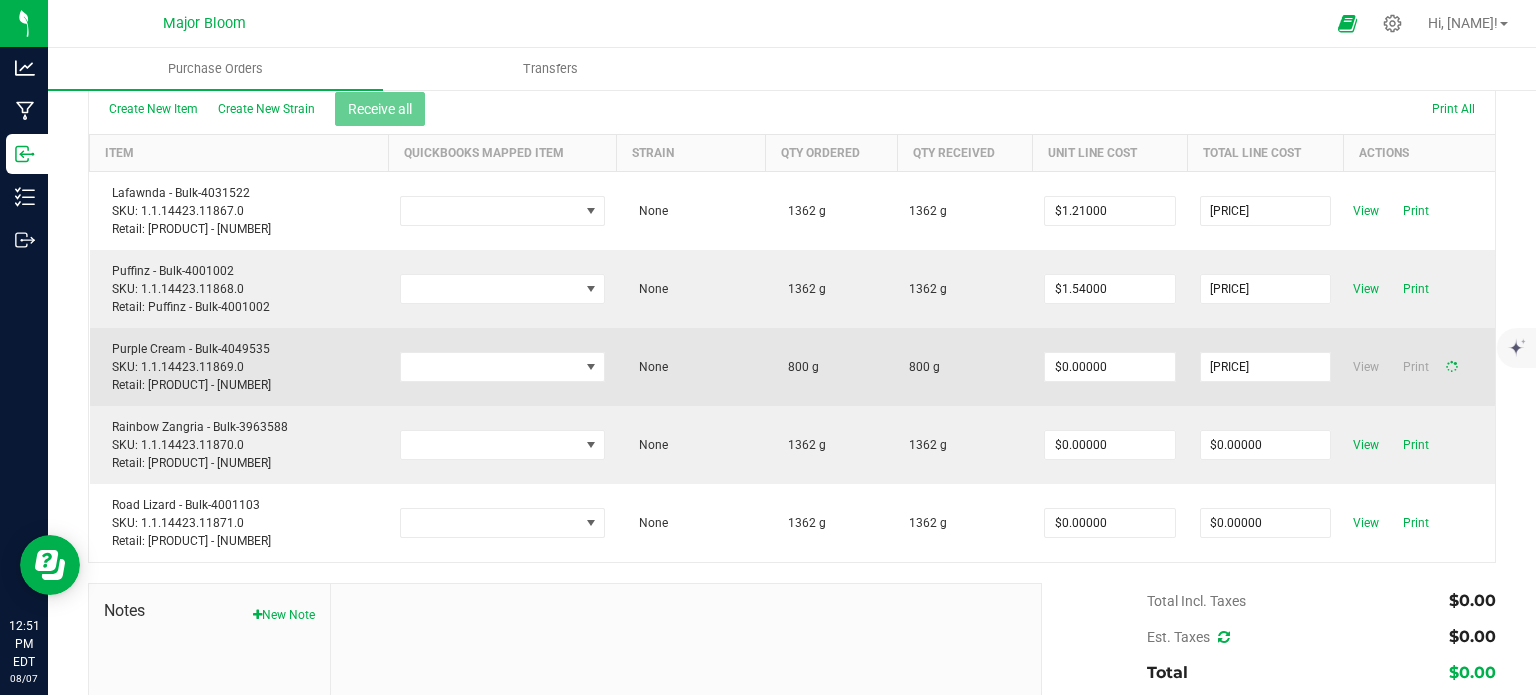 type on "$1.43000" 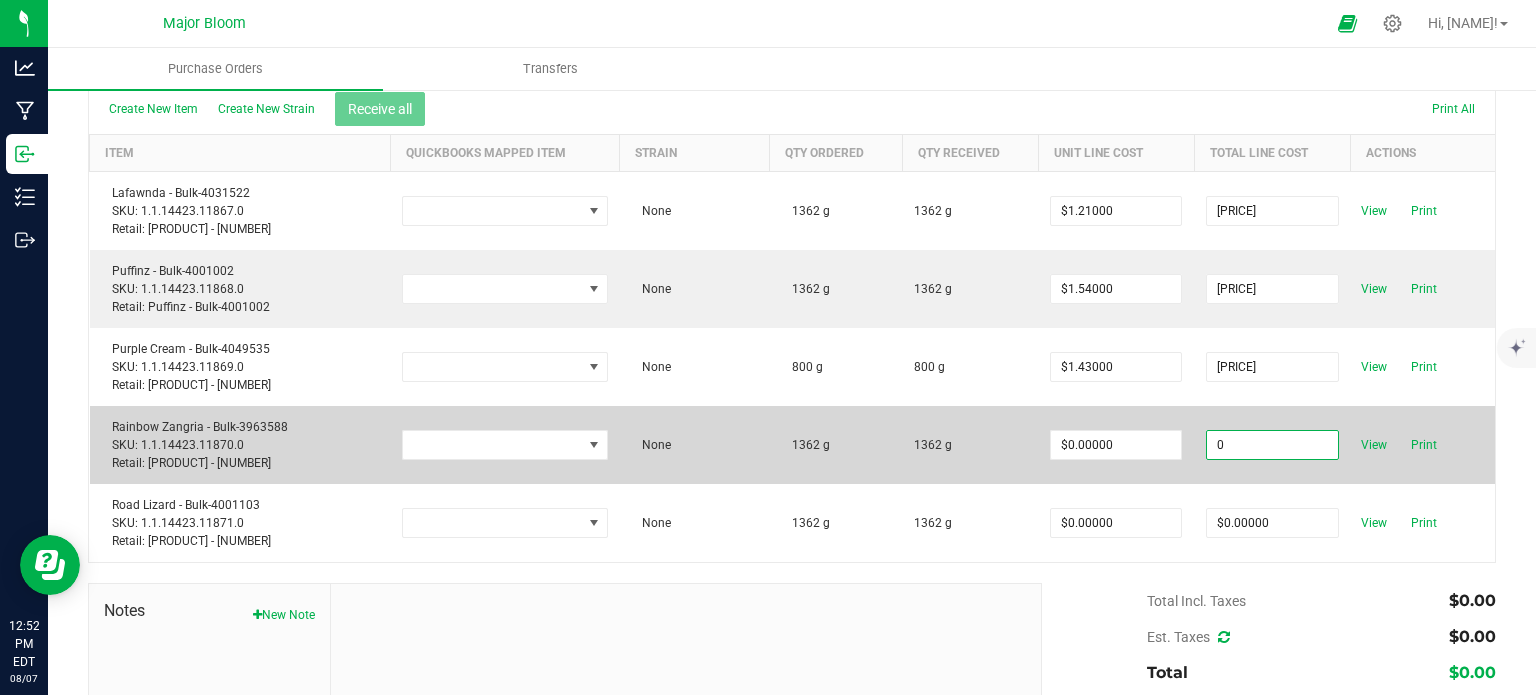 paste on "[PRICE]" 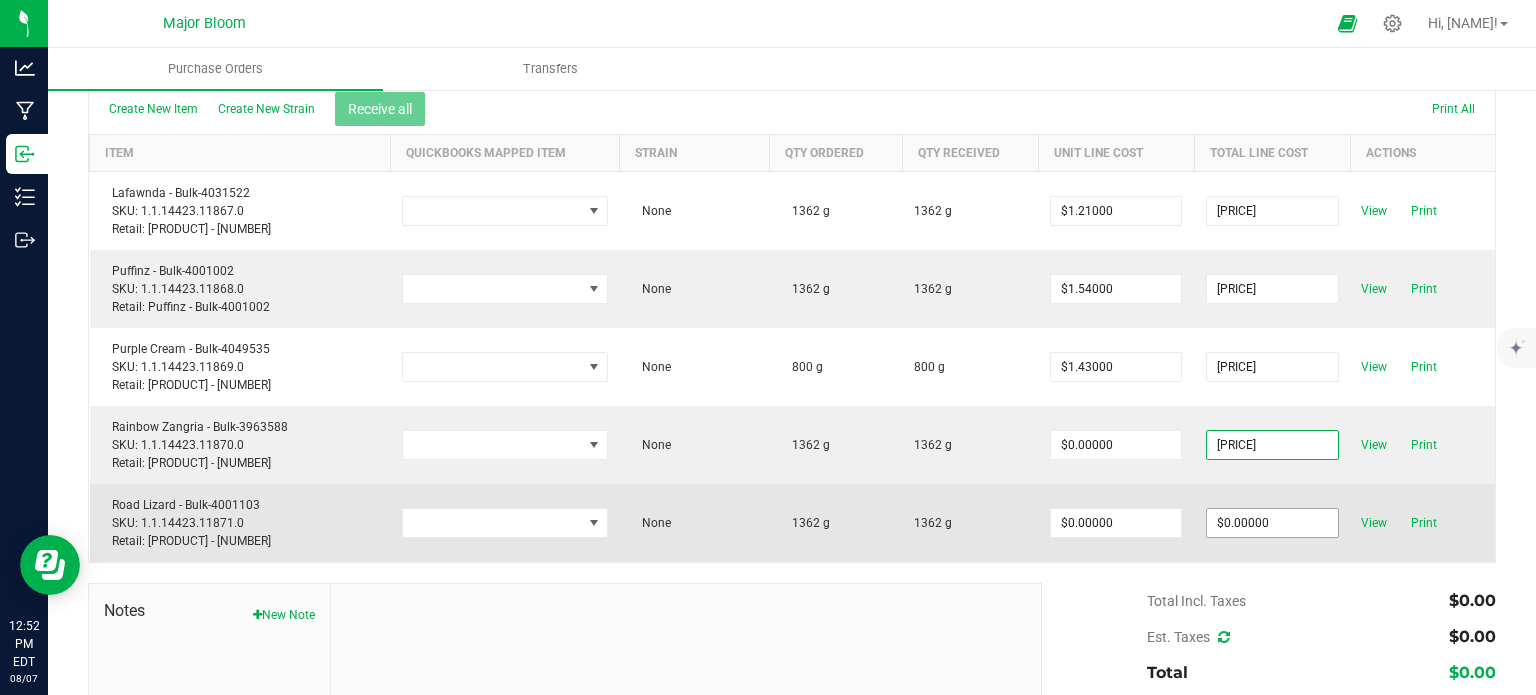 type on "[PRICE]" 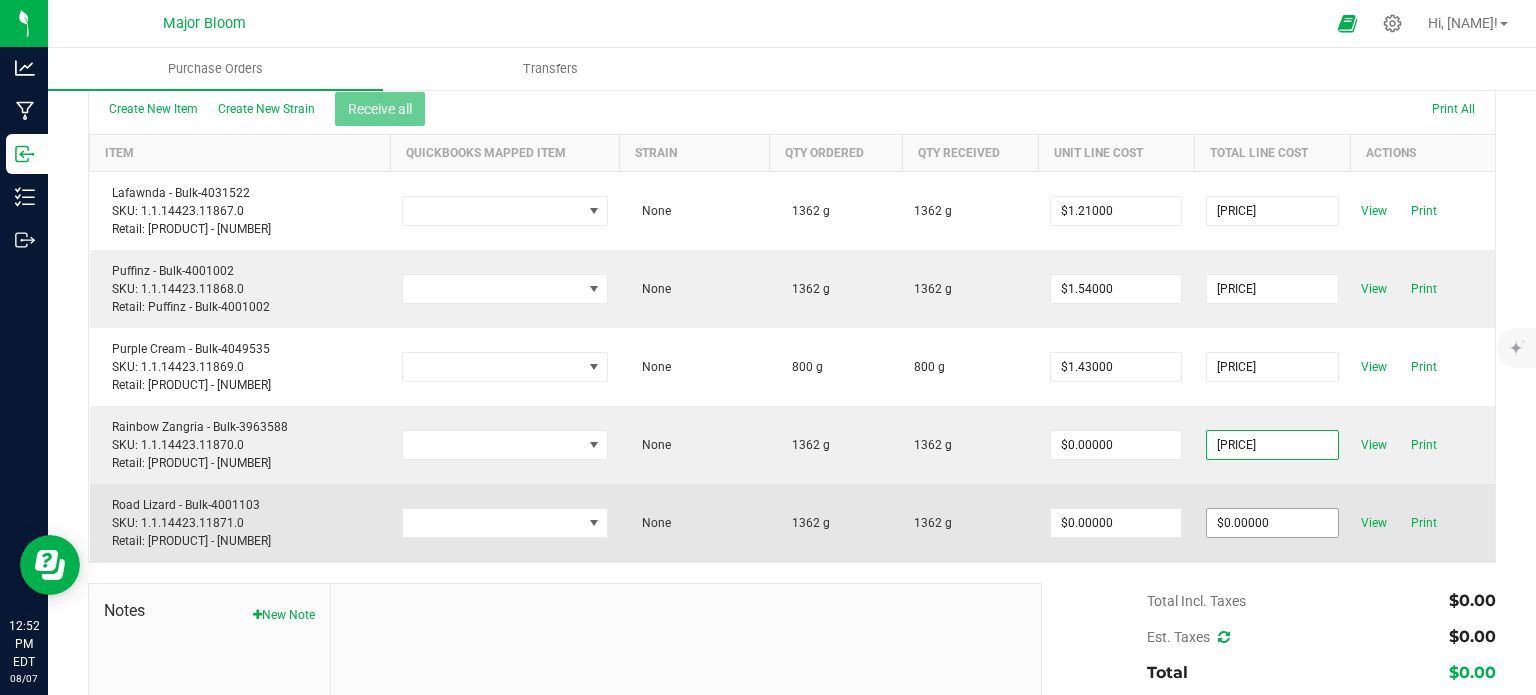 click on "Analytics Manufacturing Inbound Inventory Outbound [TIME] [DATE]  [DATE]   [COMPANY]   Hi, [NAME]!
Purchase Orders
Transfers
Back to Purchase Orders
Done Editing
PO
[NUMBER]
(METRC)
Status" at bounding box center [768, 347] 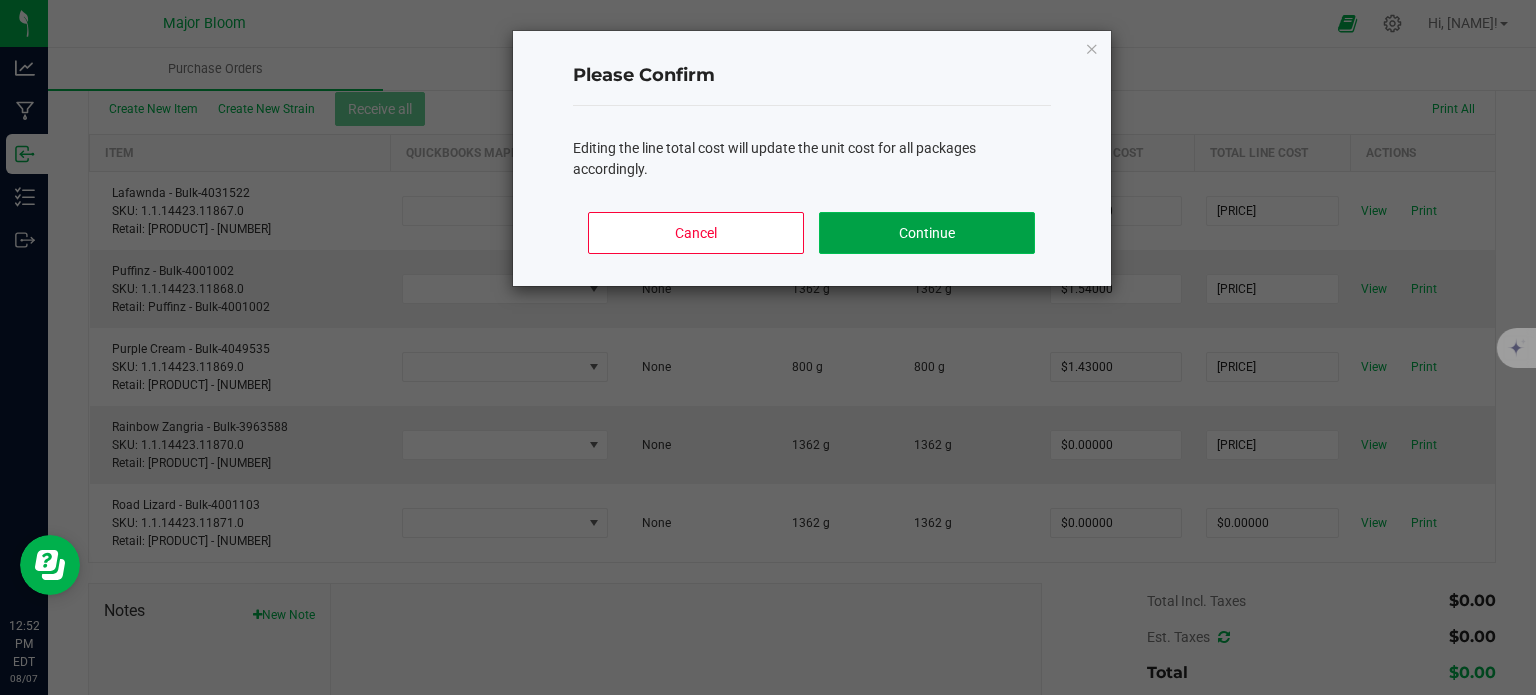 click on "Continue" 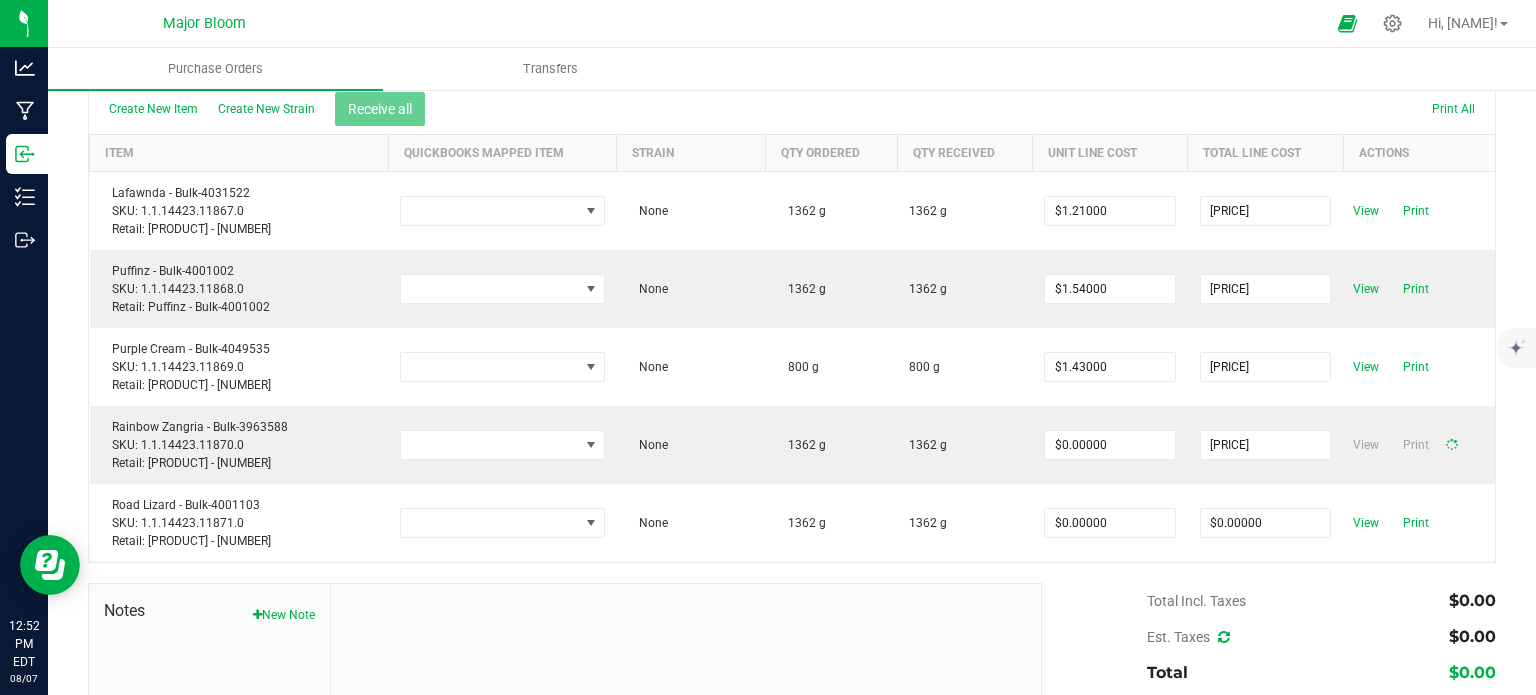 type on "$1.32000" 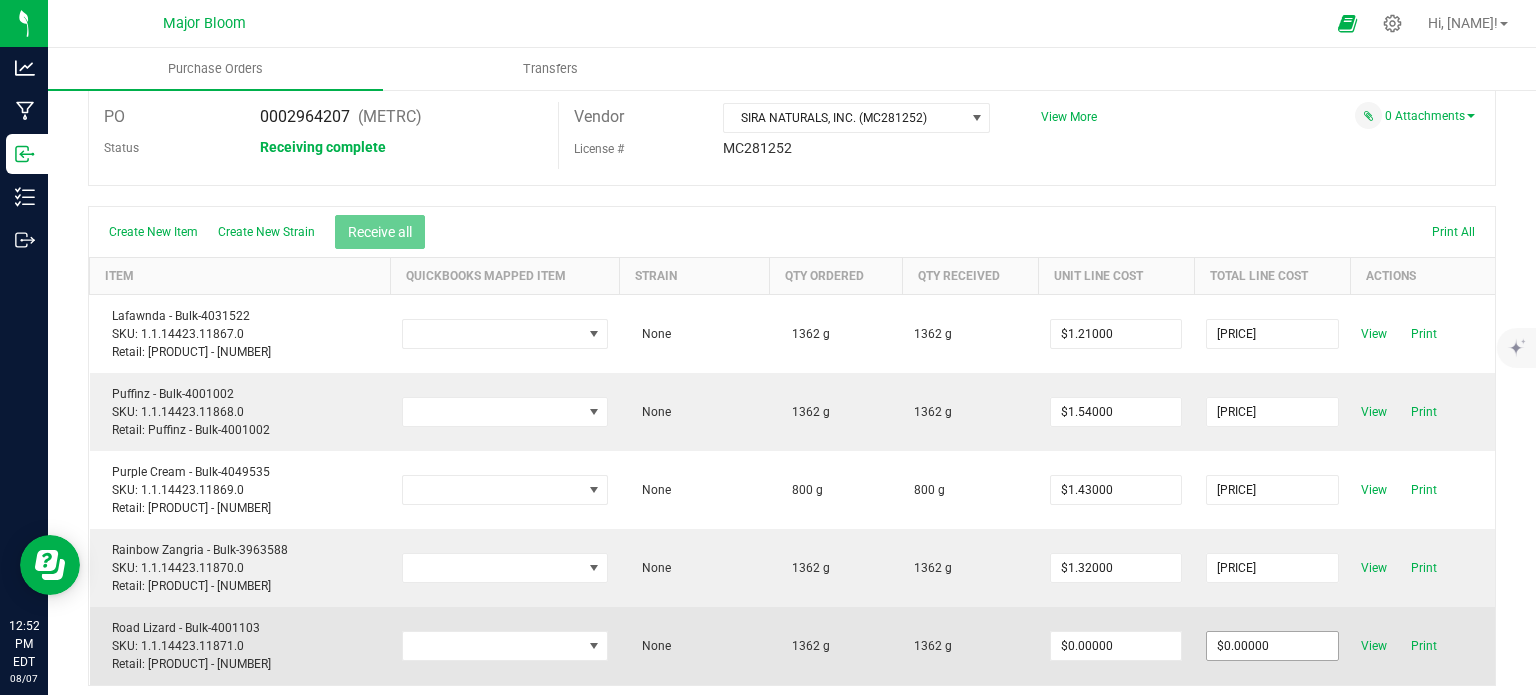 scroll, scrollTop: 277, scrollLeft: 0, axis: vertical 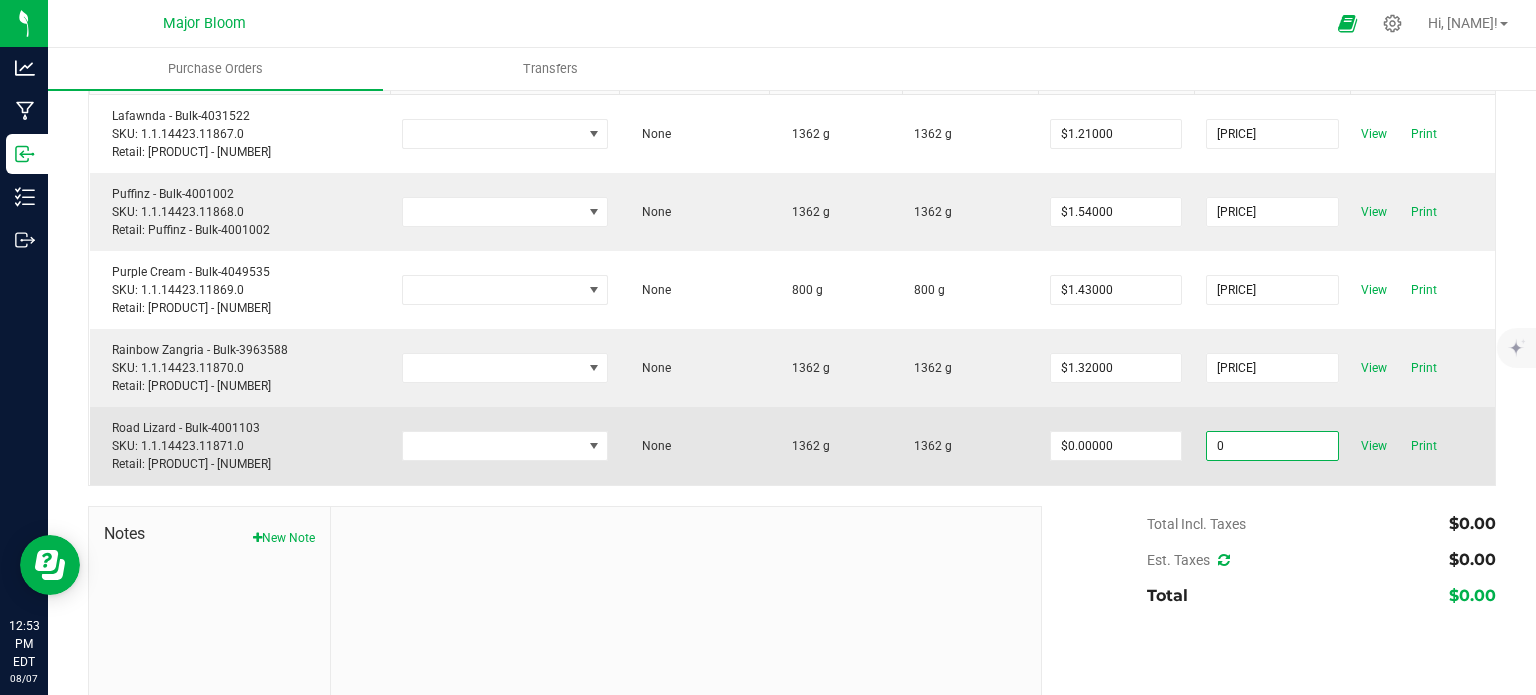 click on "0" at bounding box center (1272, 446) 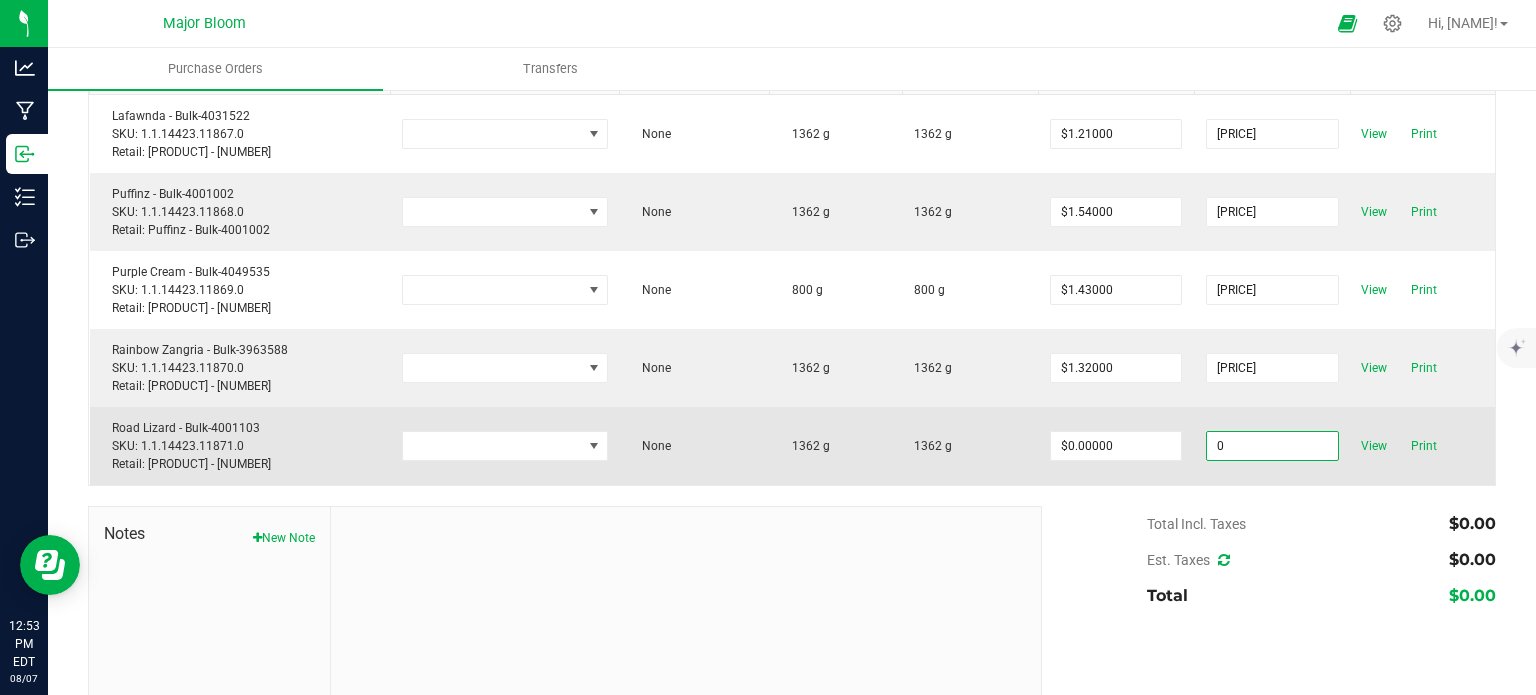 paste on "[PRICE]" 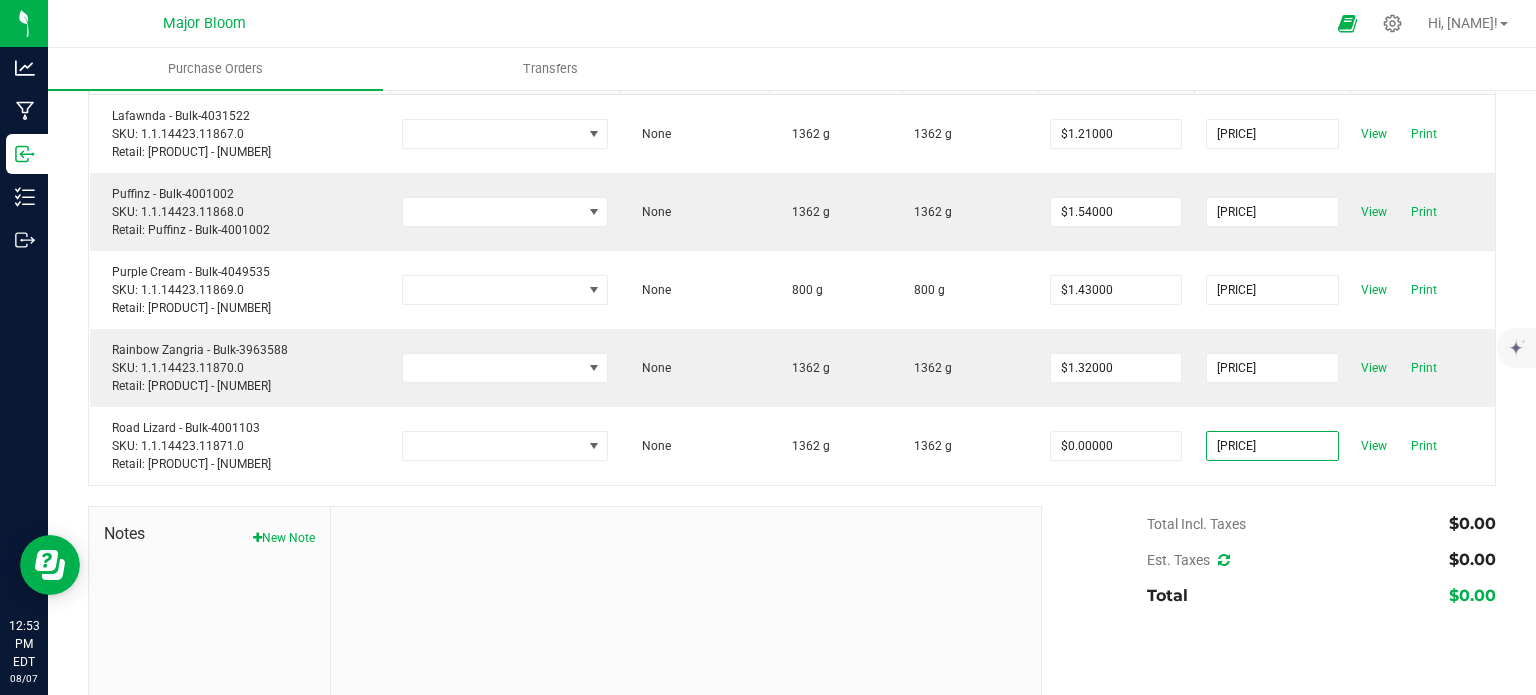 type on "[PRICE]" 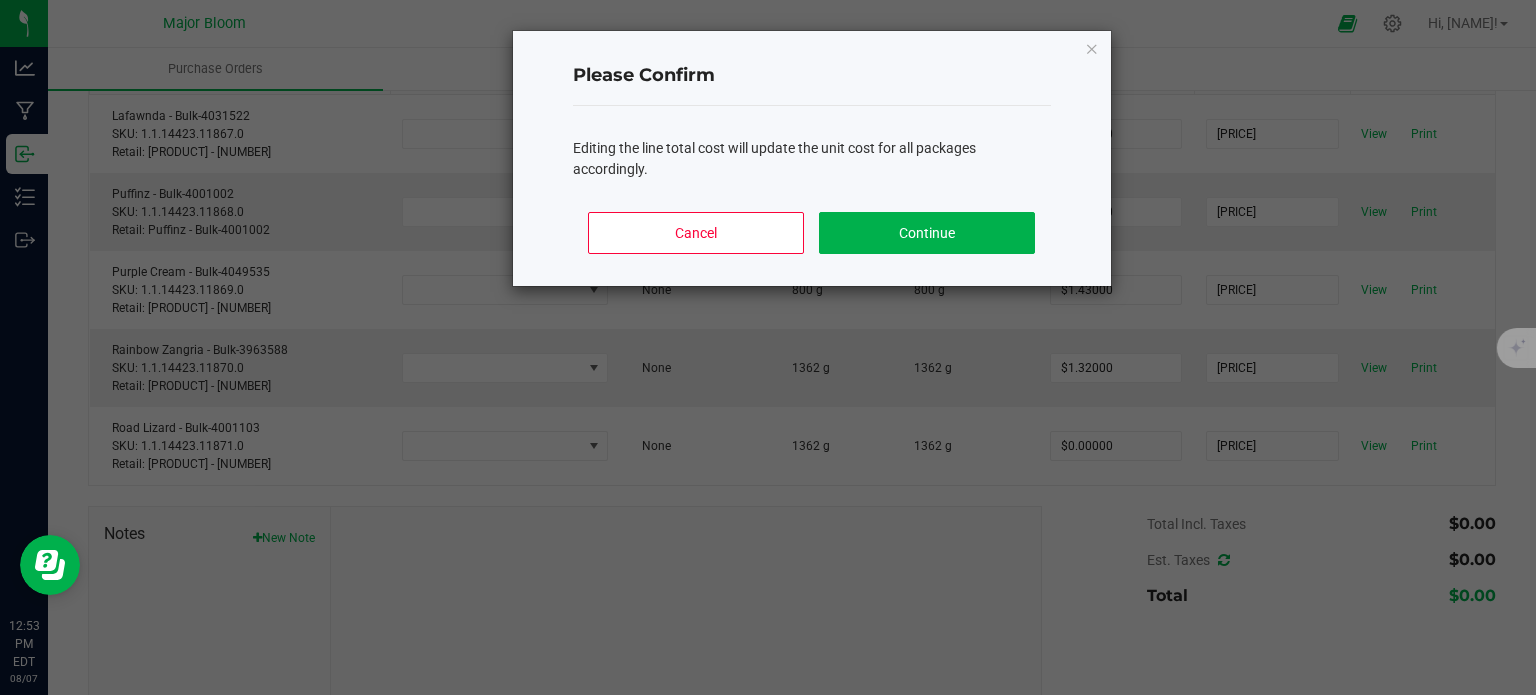 click on "Analytics Manufacturing Inbound Inventory Outbound [TIME] [DATE]  [DATE]   [COMPANY]   Hi, [NAME]!
Purchase Orders
Transfers
Back to Purchase Orders
Done Editing
PO
[NUMBER]
(METRC)
Status" at bounding box center (768, 347) 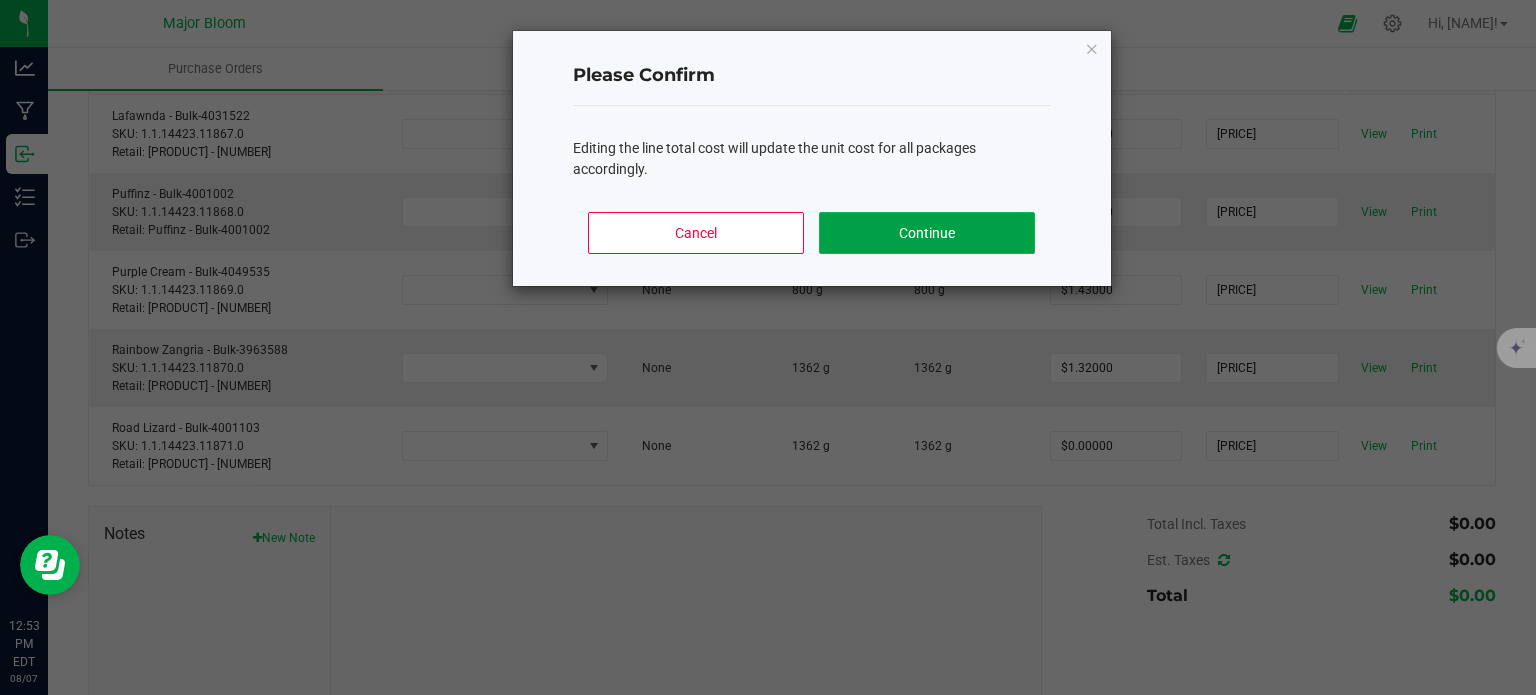 click on "Continue" 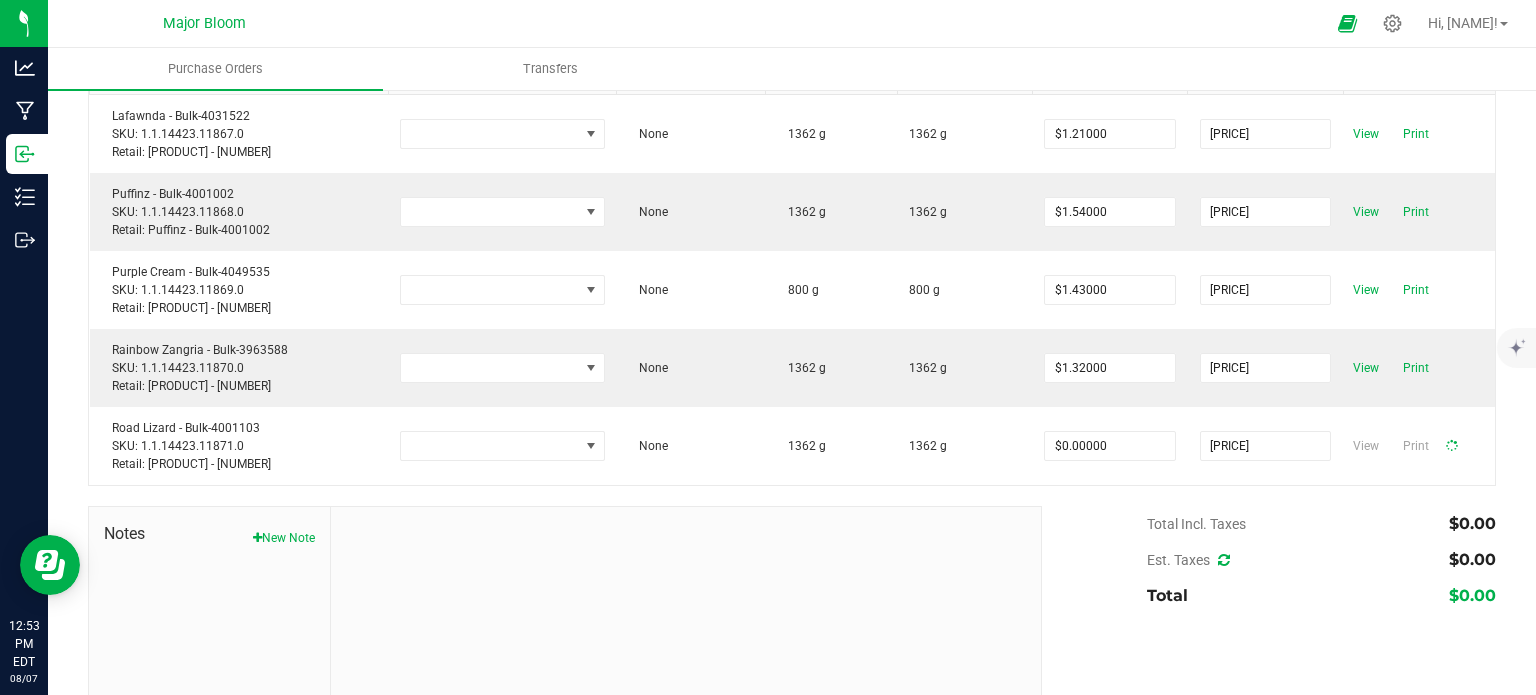 type on "[PRICE]" 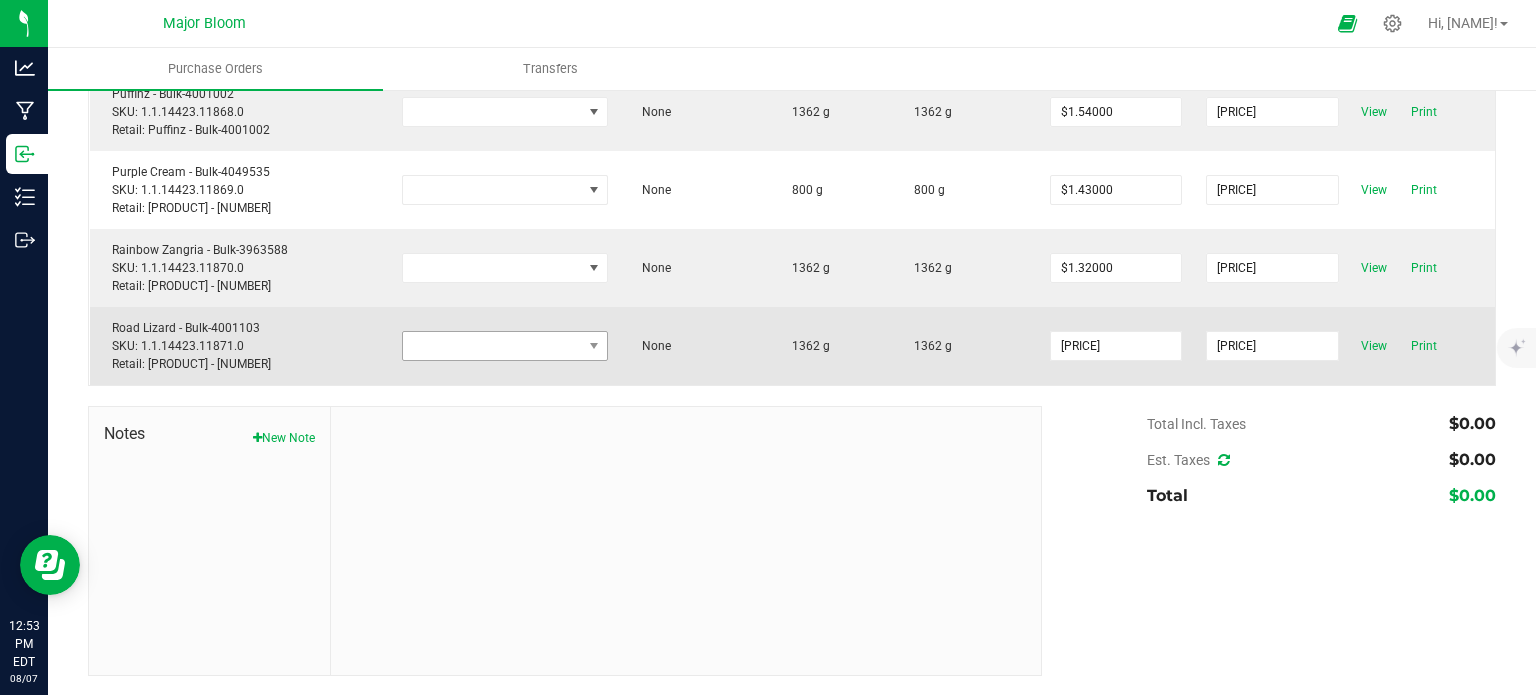 scroll, scrollTop: 0, scrollLeft: 0, axis: both 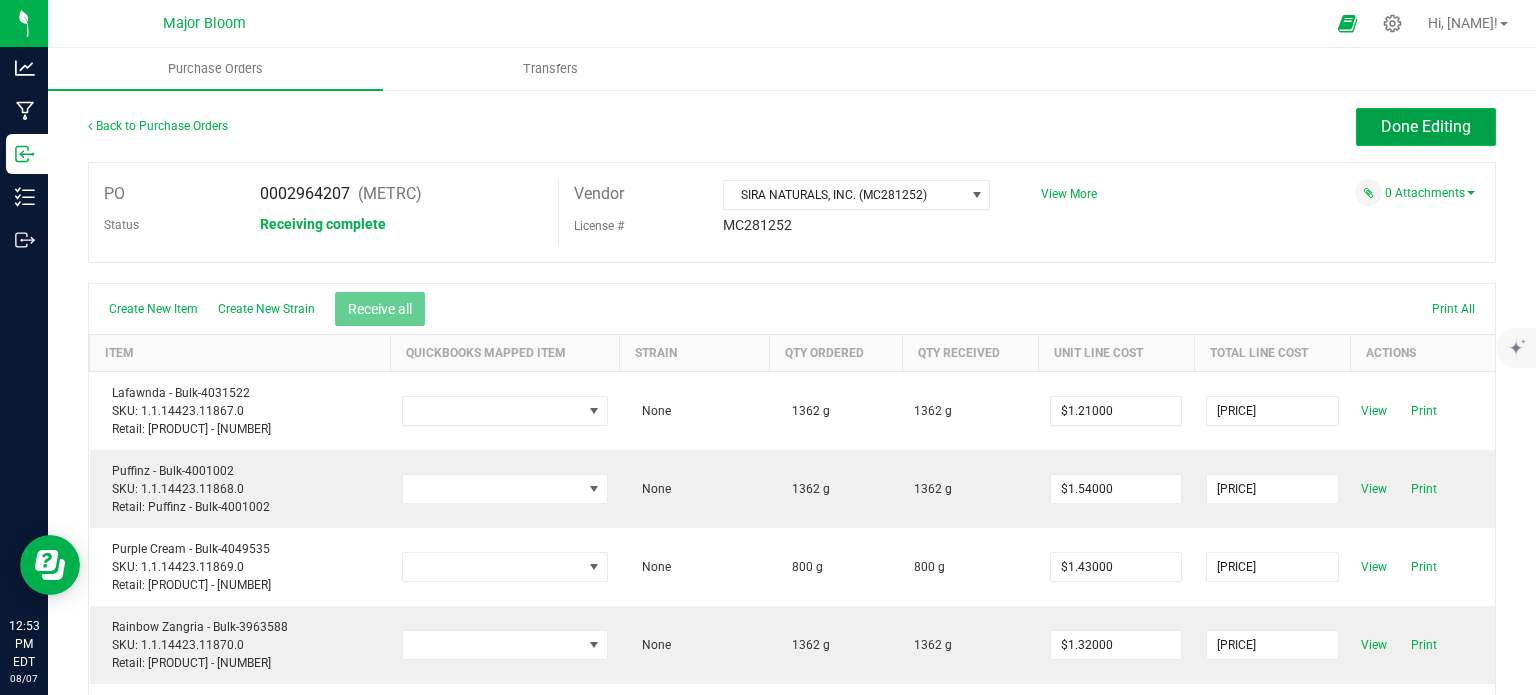 click on "Done Editing" at bounding box center (1426, 126) 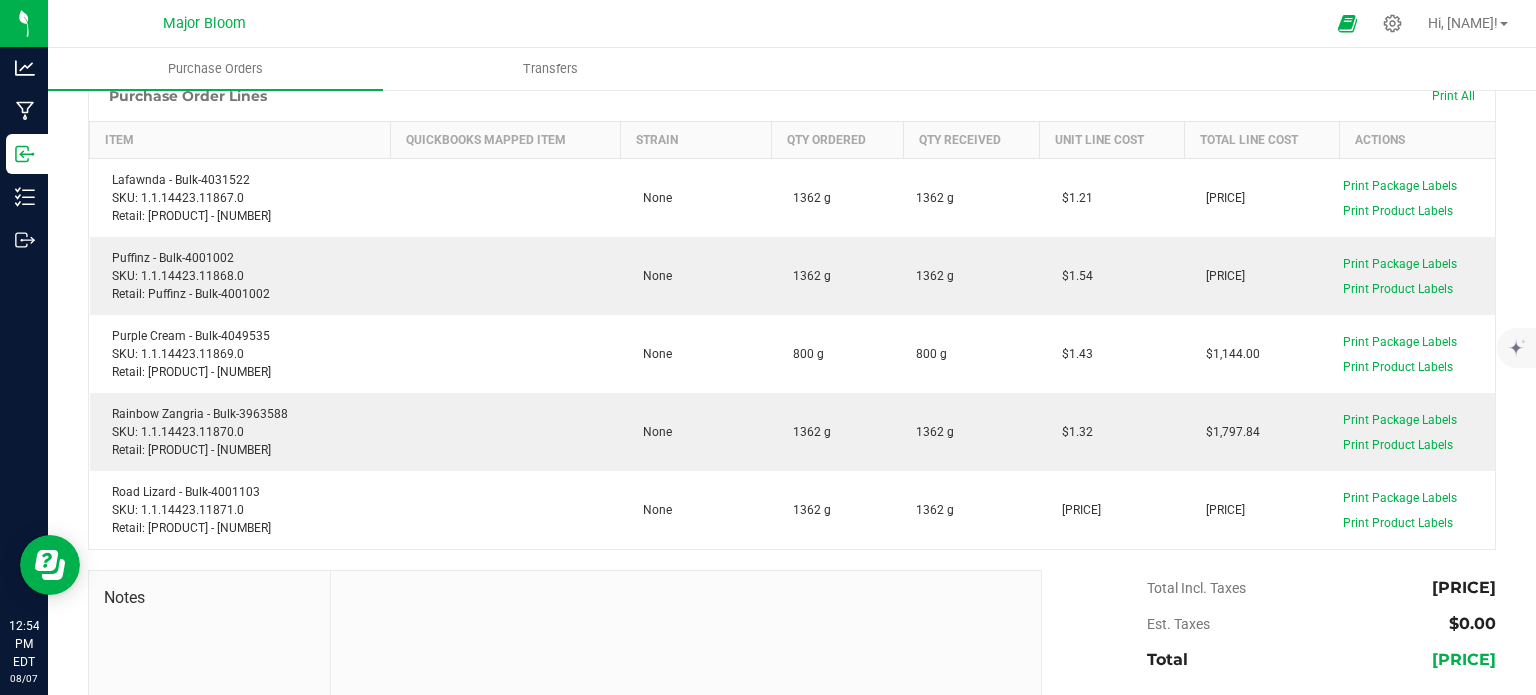 scroll, scrollTop: 176, scrollLeft: 0, axis: vertical 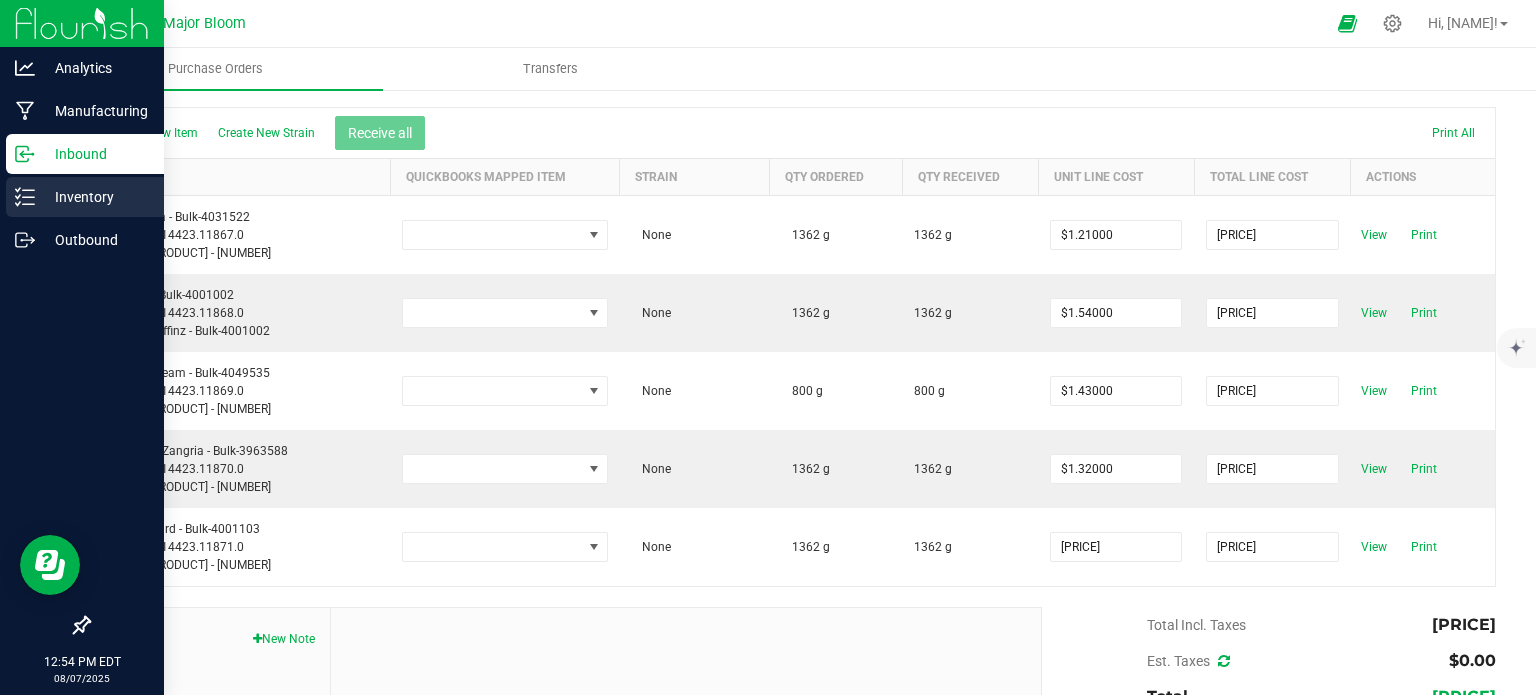 click on "Inventory" at bounding box center (95, 197) 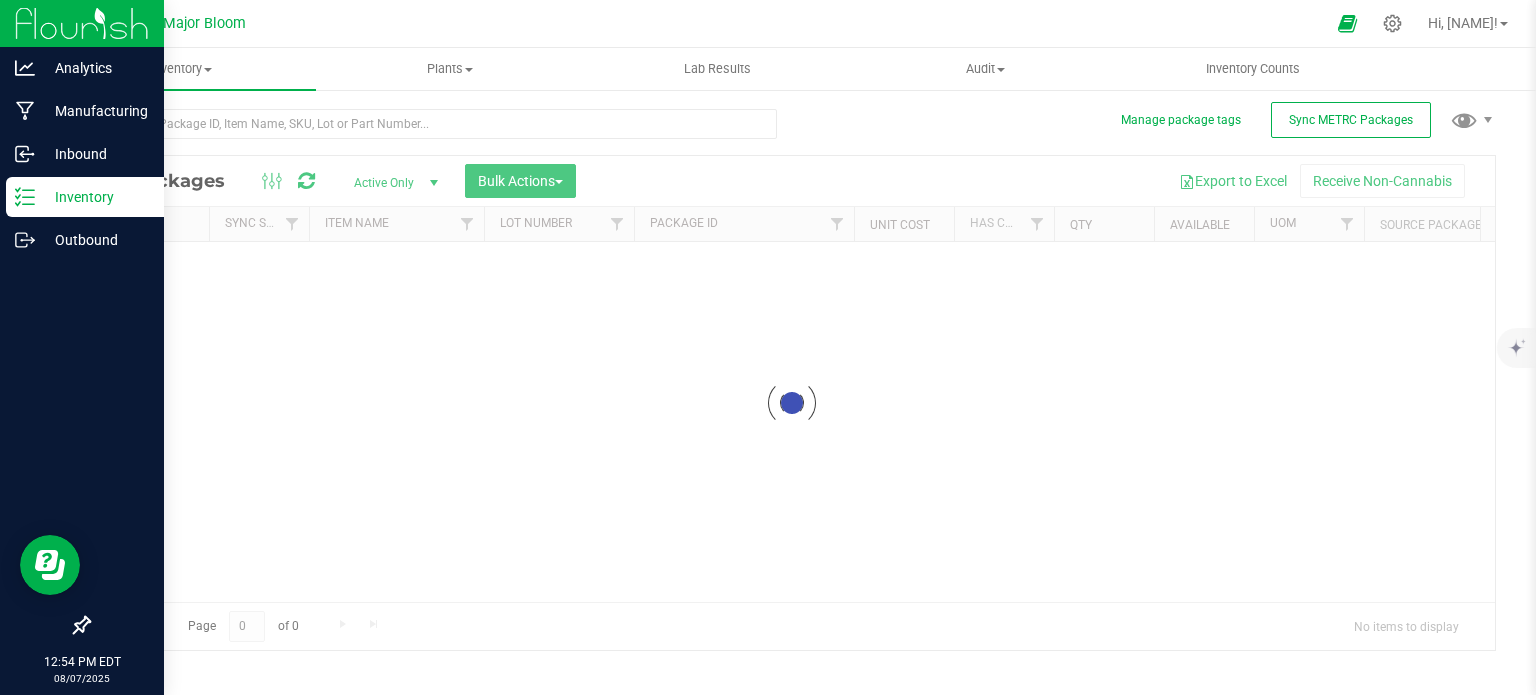 scroll, scrollTop: 3, scrollLeft: 0, axis: vertical 